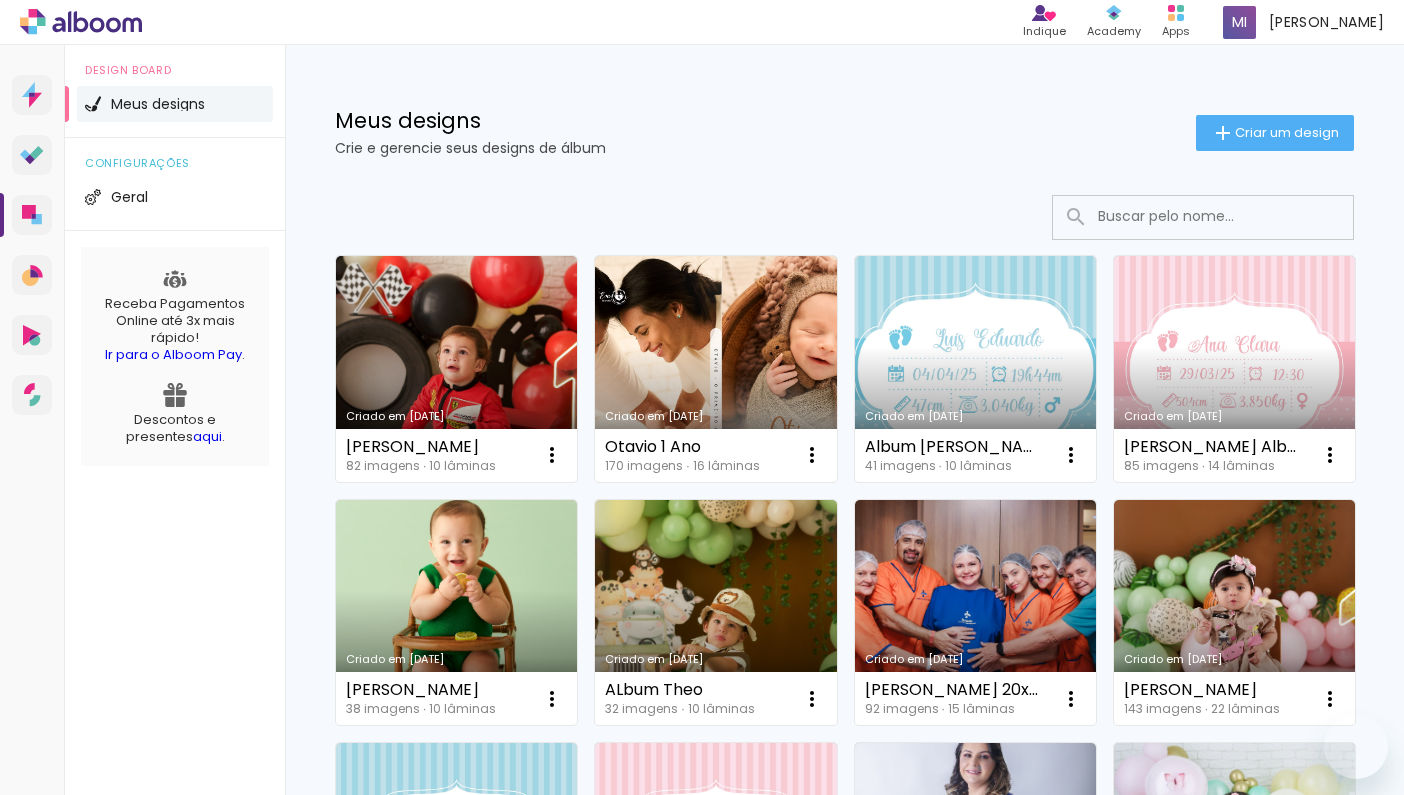 scroll, scrollTop: 0, scrollLeft: 0, axis: both 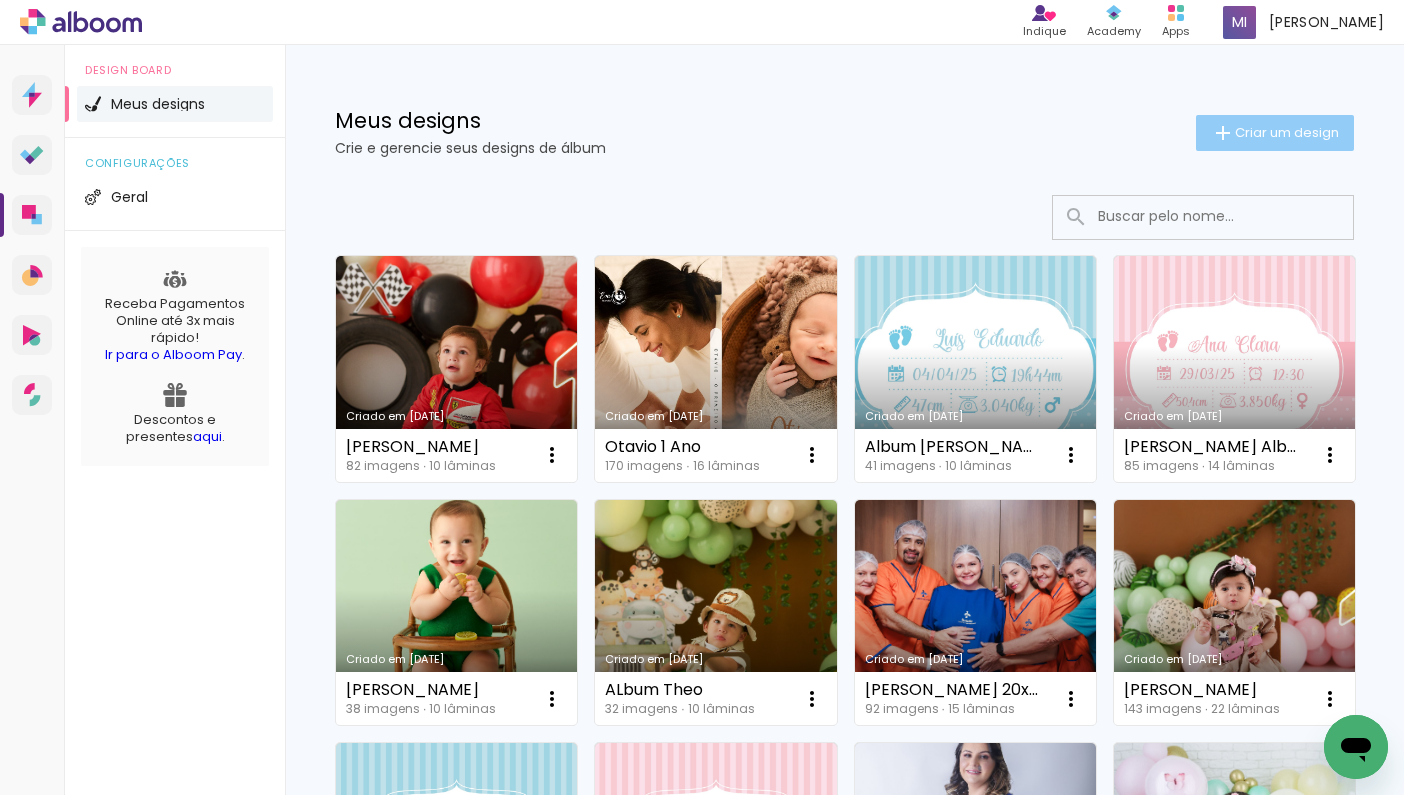 click on "Criar um design" 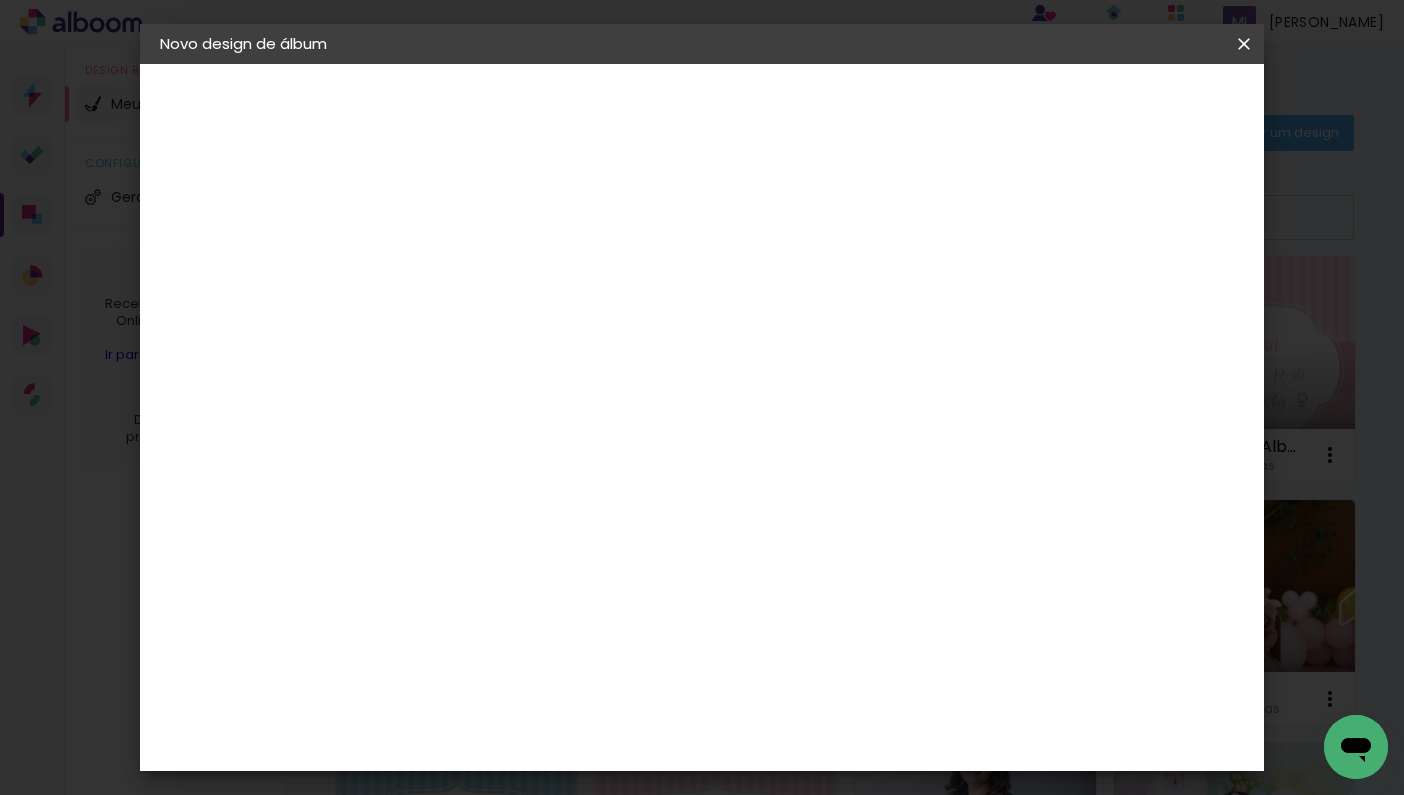 click at bounding box center [487, 268] 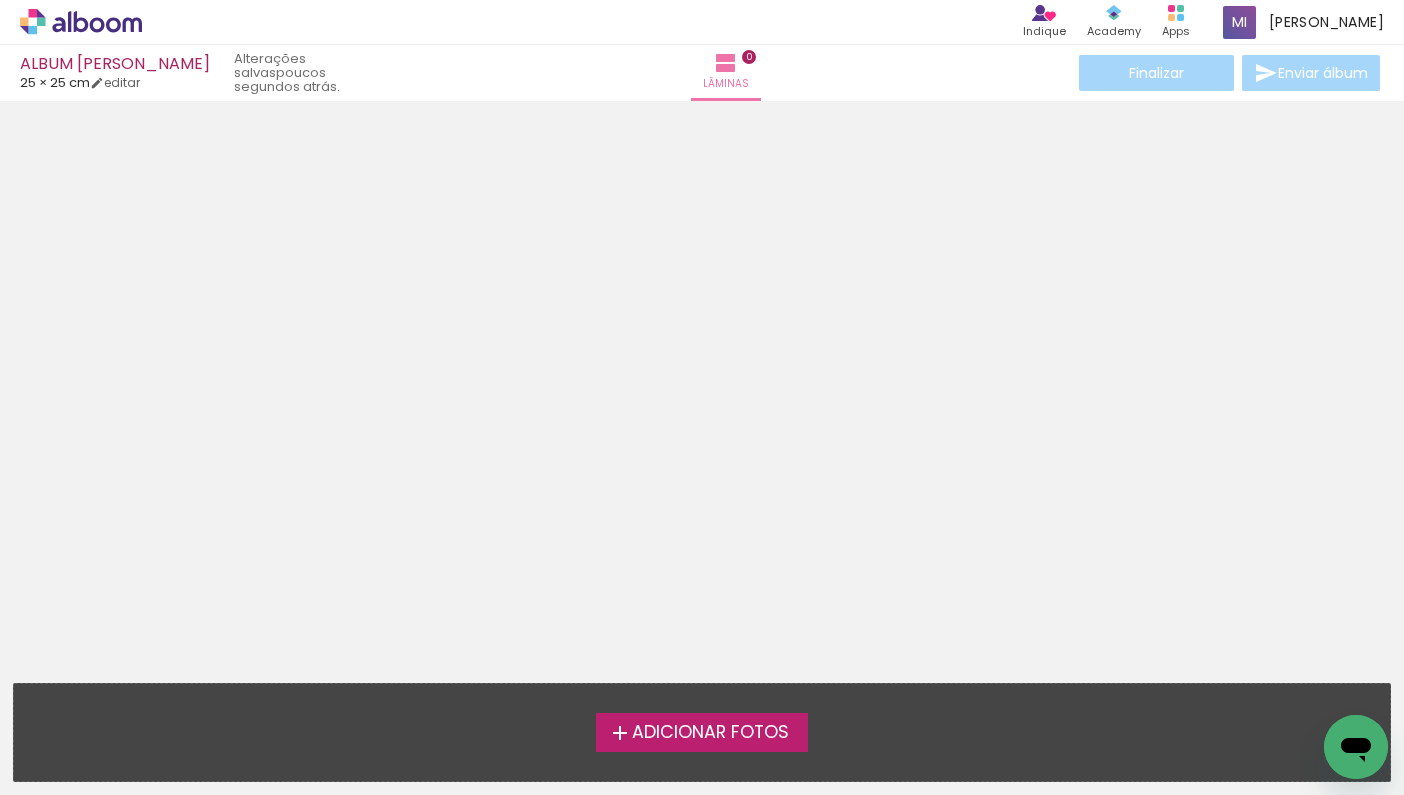 click on "Adicionar Fotos" at bounding box center (702, 732) 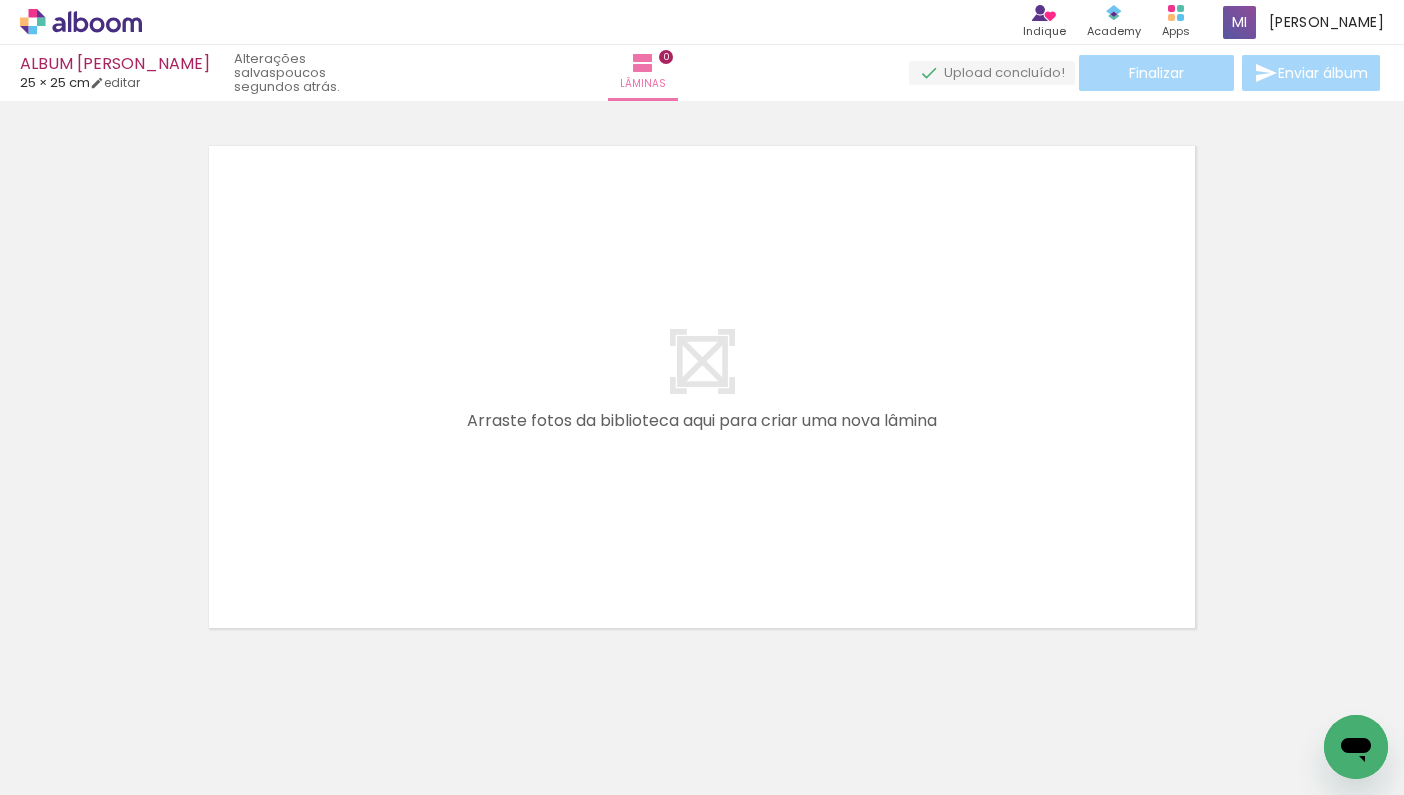 scroll, scrollTop: 25, scrollLeft: 0, axis: vertical 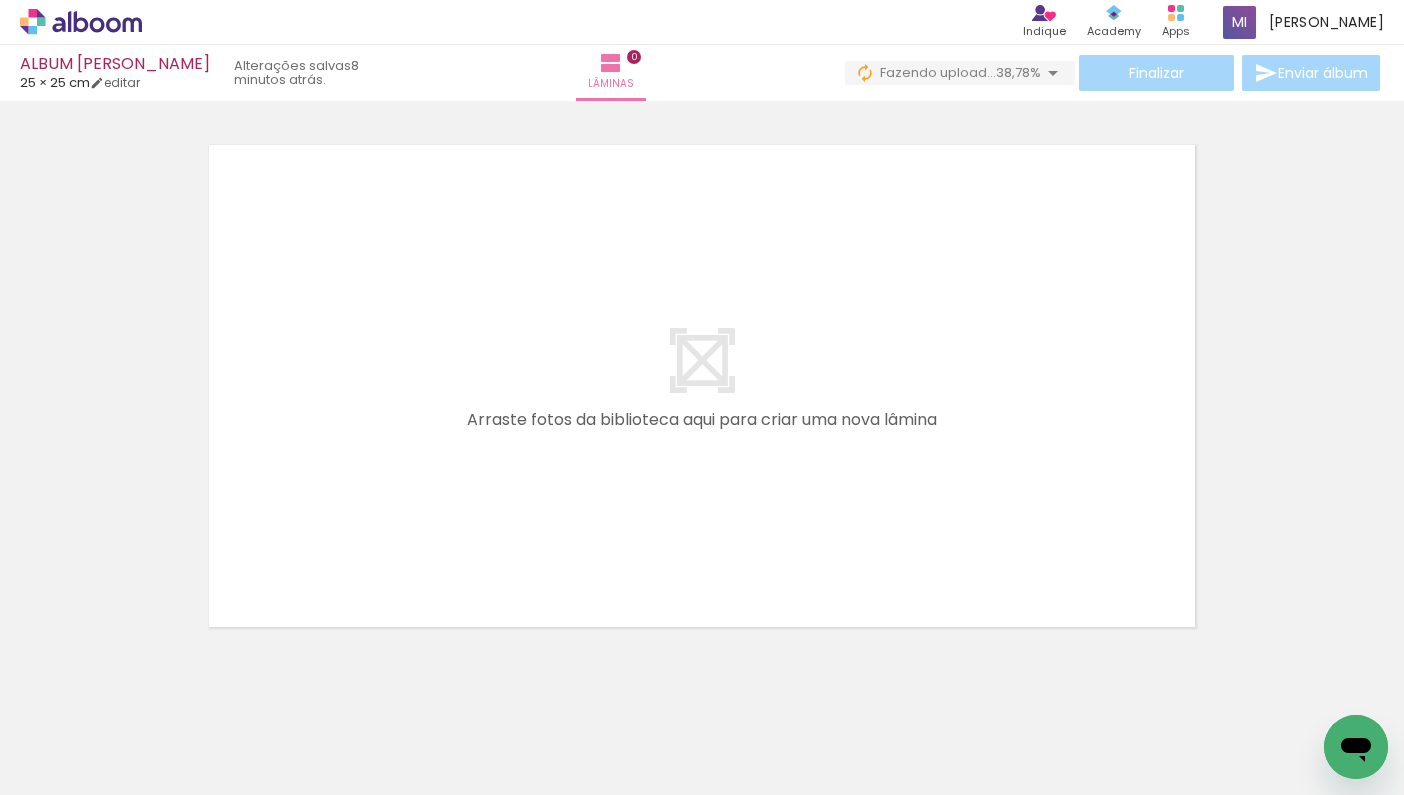 click on "Adicionar
Fotos" at bounding box center [71, 768] 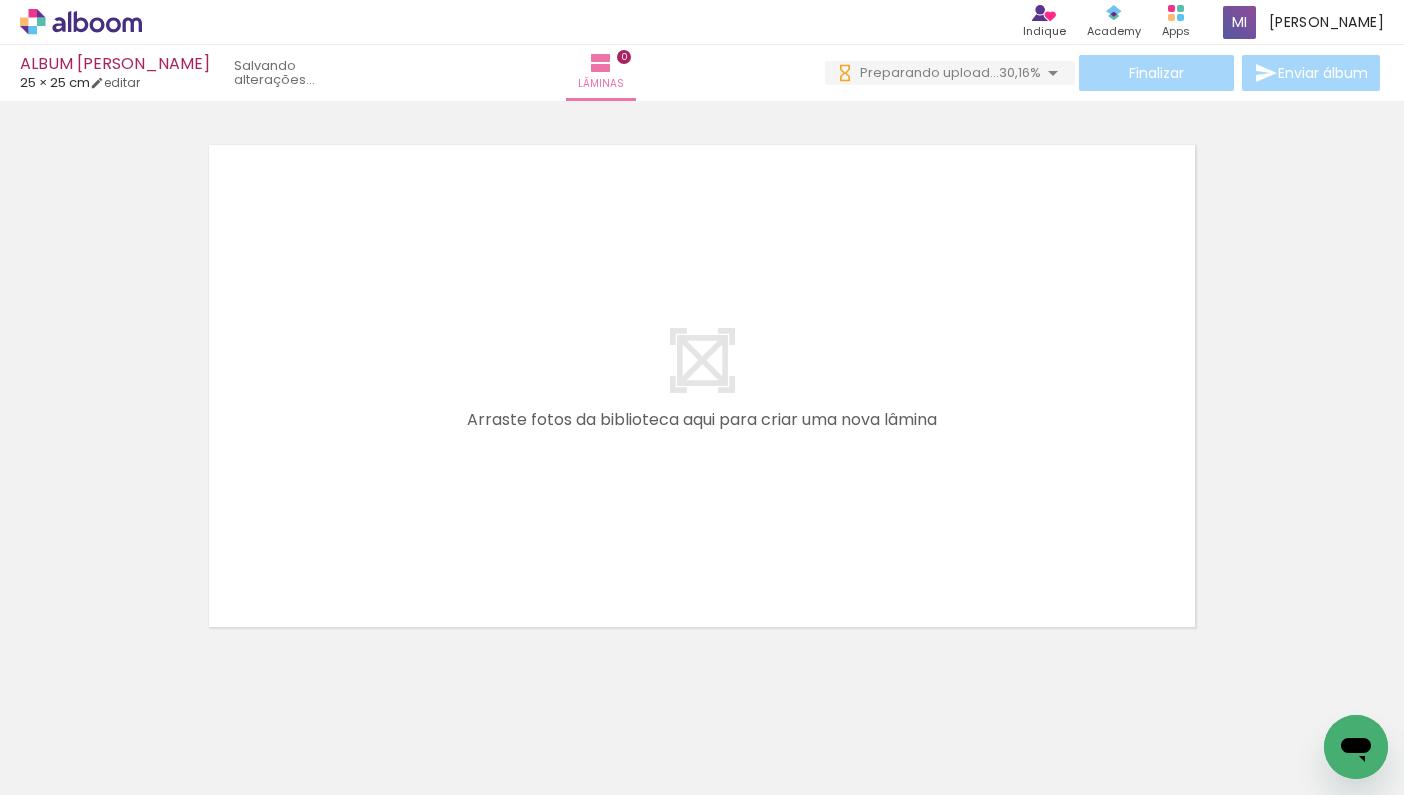 scroll, scrollTop: 0, scrollLeft: 0, axis: both 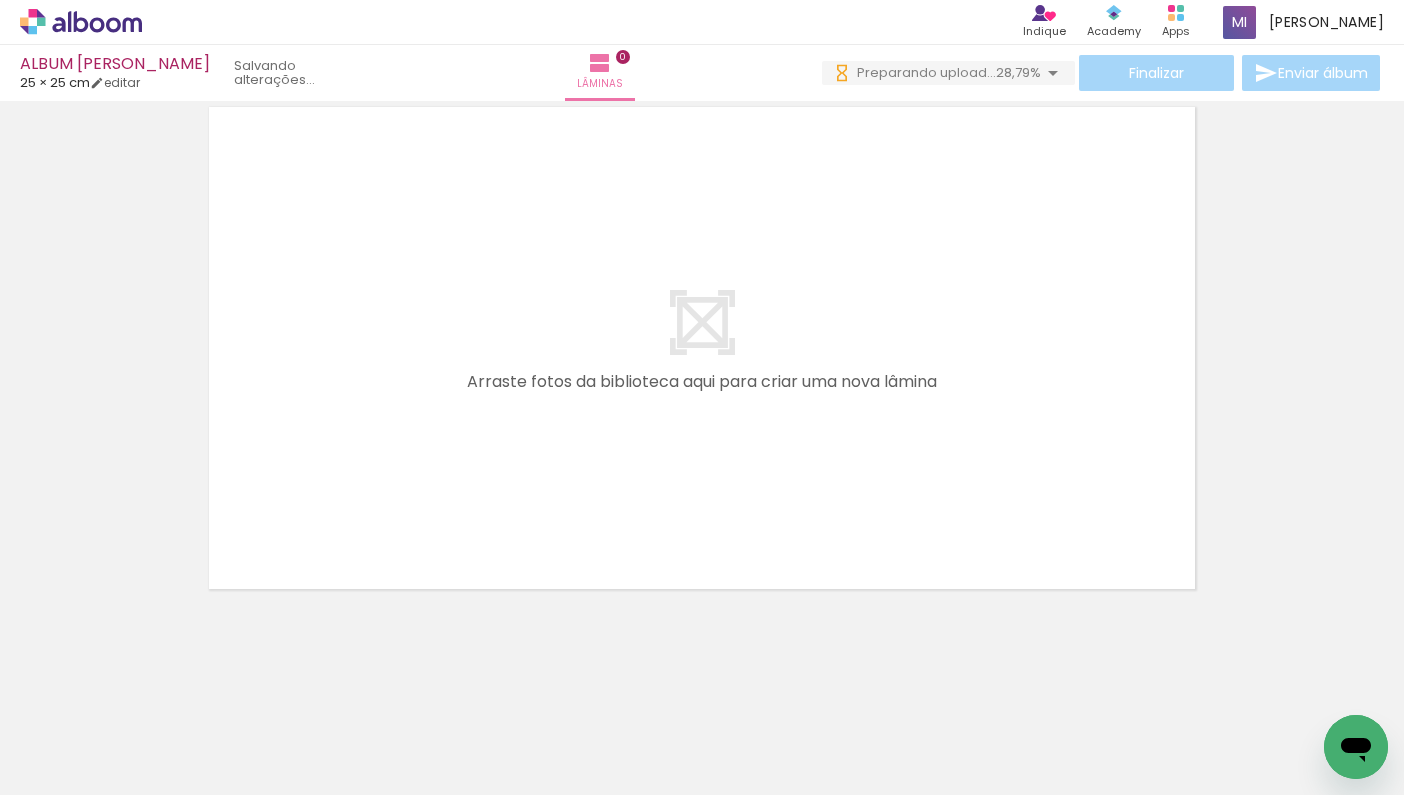 click at bounding box center (-898, 728) 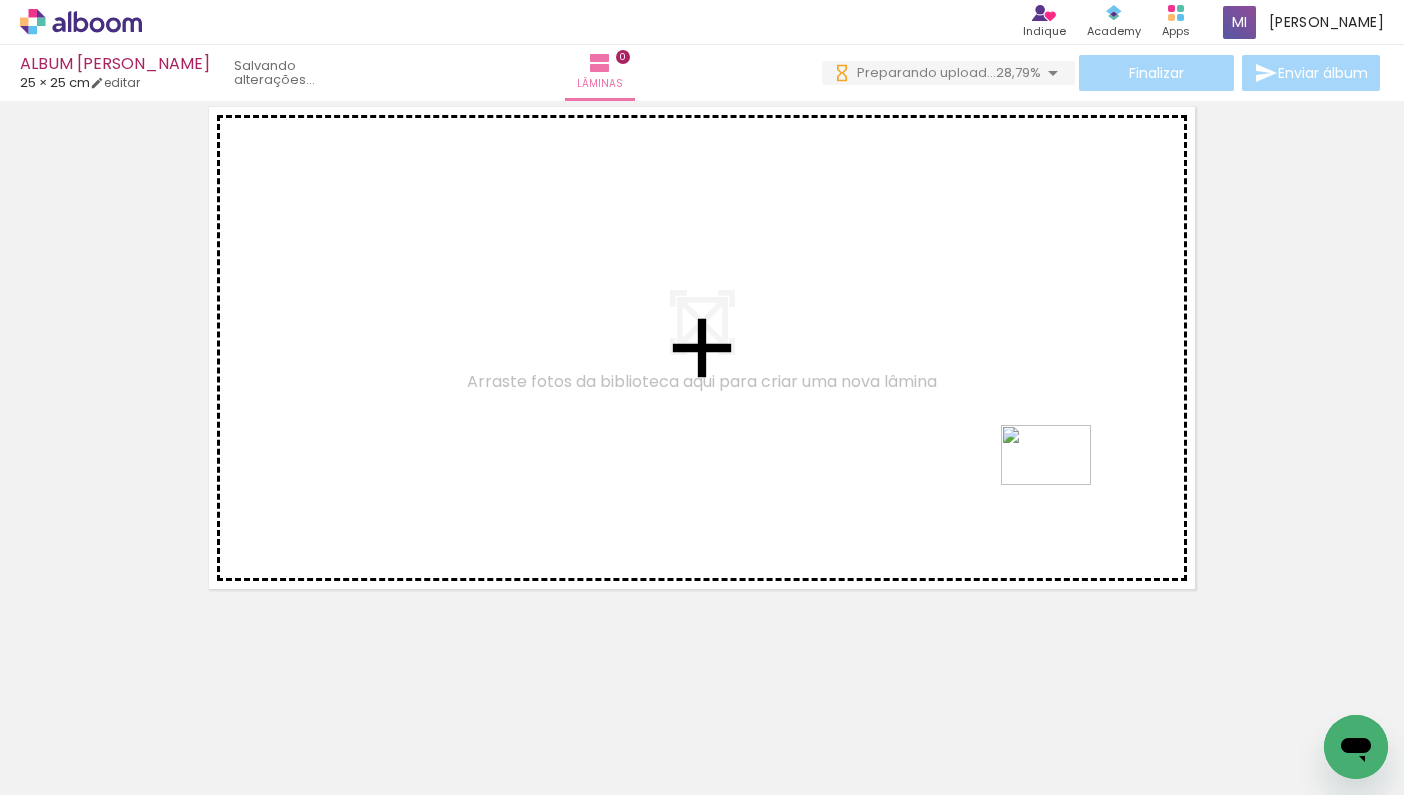 drag, startPoint x: 1320, startPoint y: 708, endPoint x: 1056, endPoint y: 482, distance: 347.52267 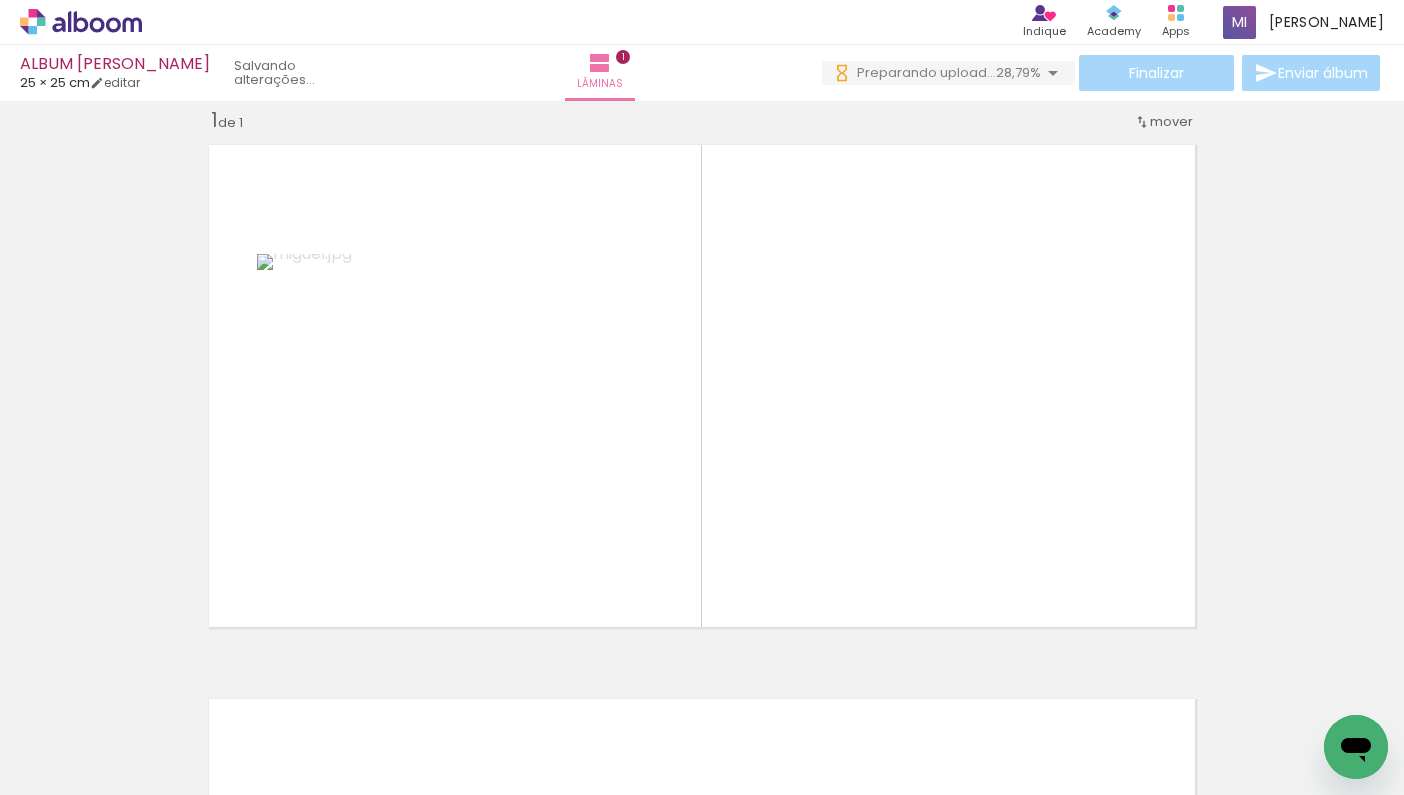 scroll, scrollTop: 25, scrollLeft: 0, axis: vertical 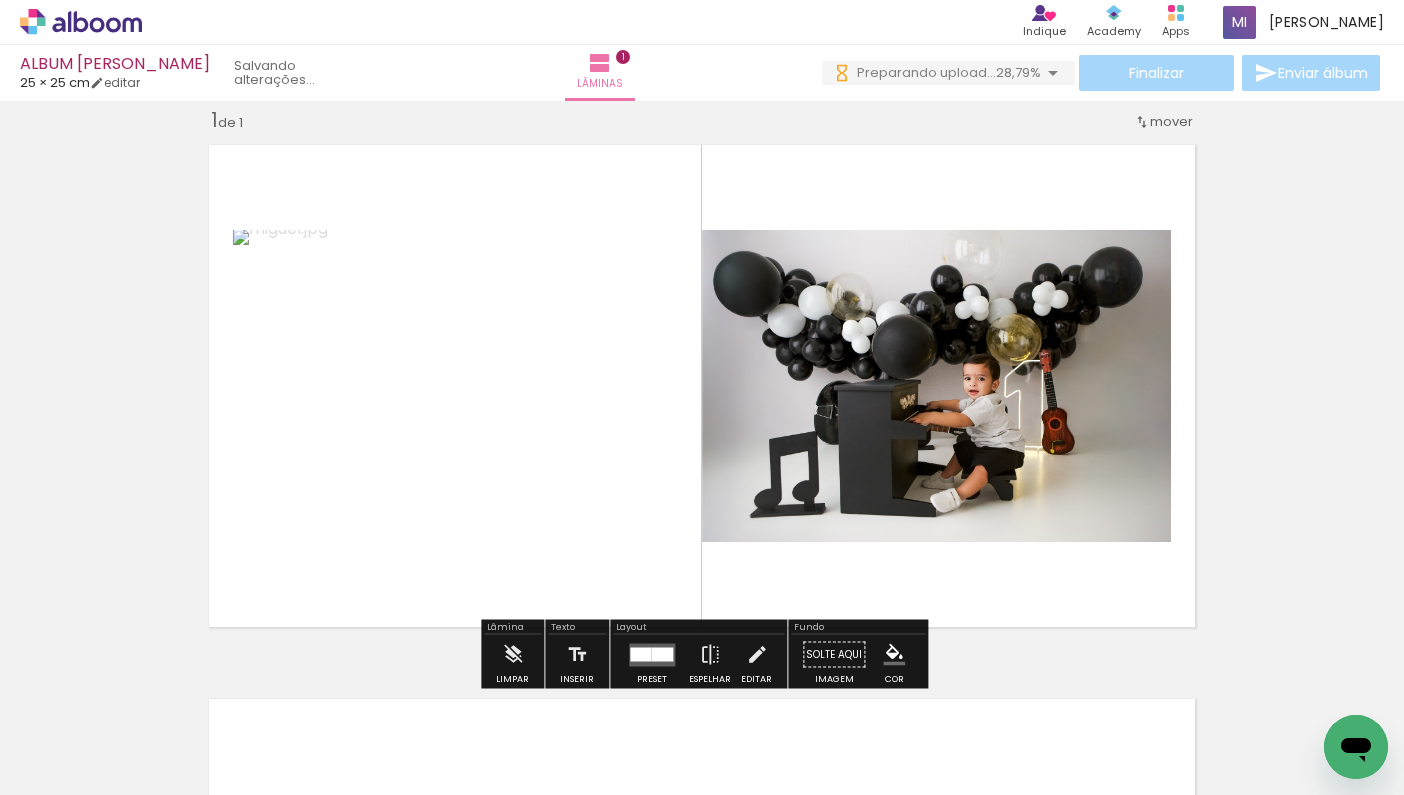 drag, startPoint x: 208, startPoint y: 721, endPoint x: 787, endPoint y: 417, distance: 653.9549 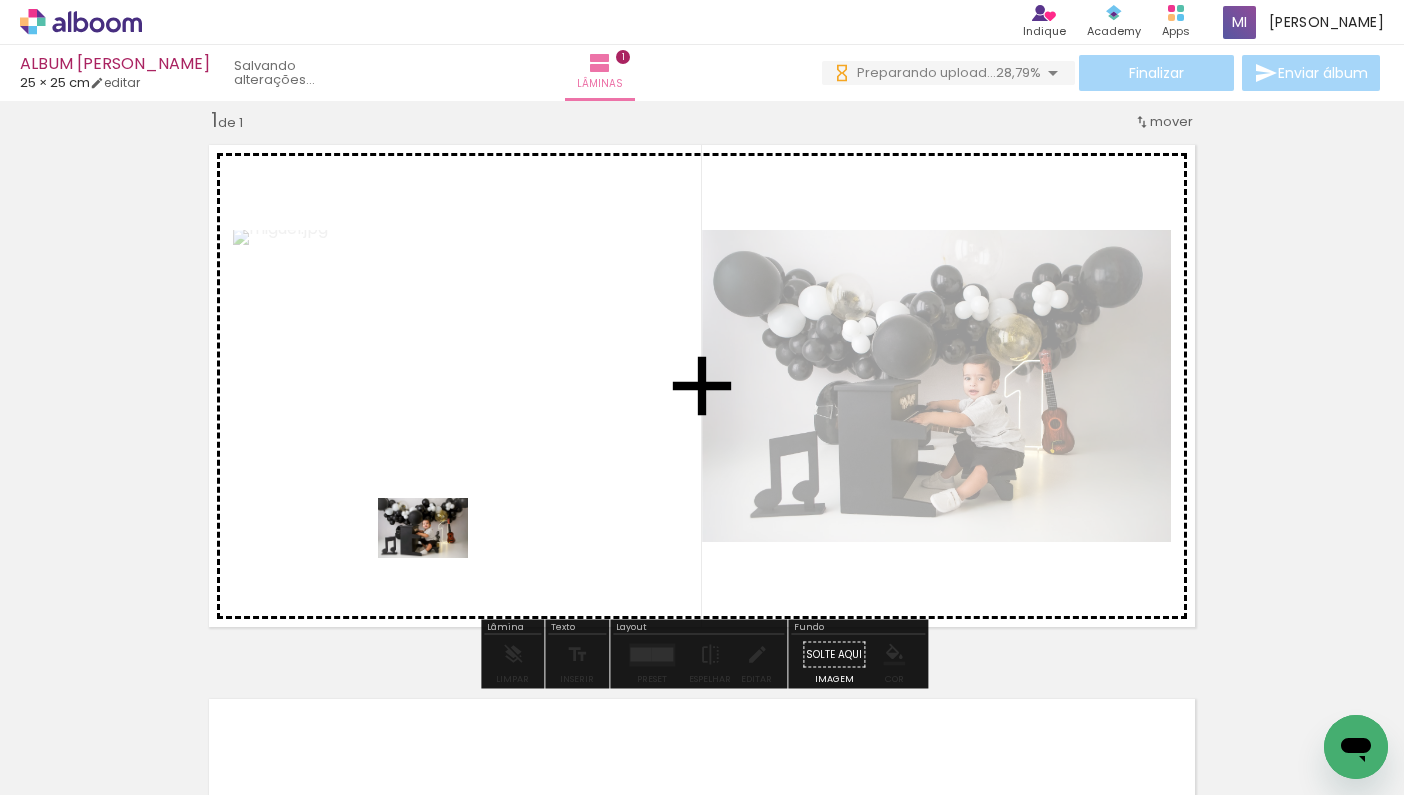 drag, startPoint x: 320, startPoint y: 734, endPoint x: 438, endPoint y: 557, distance: 212.72752 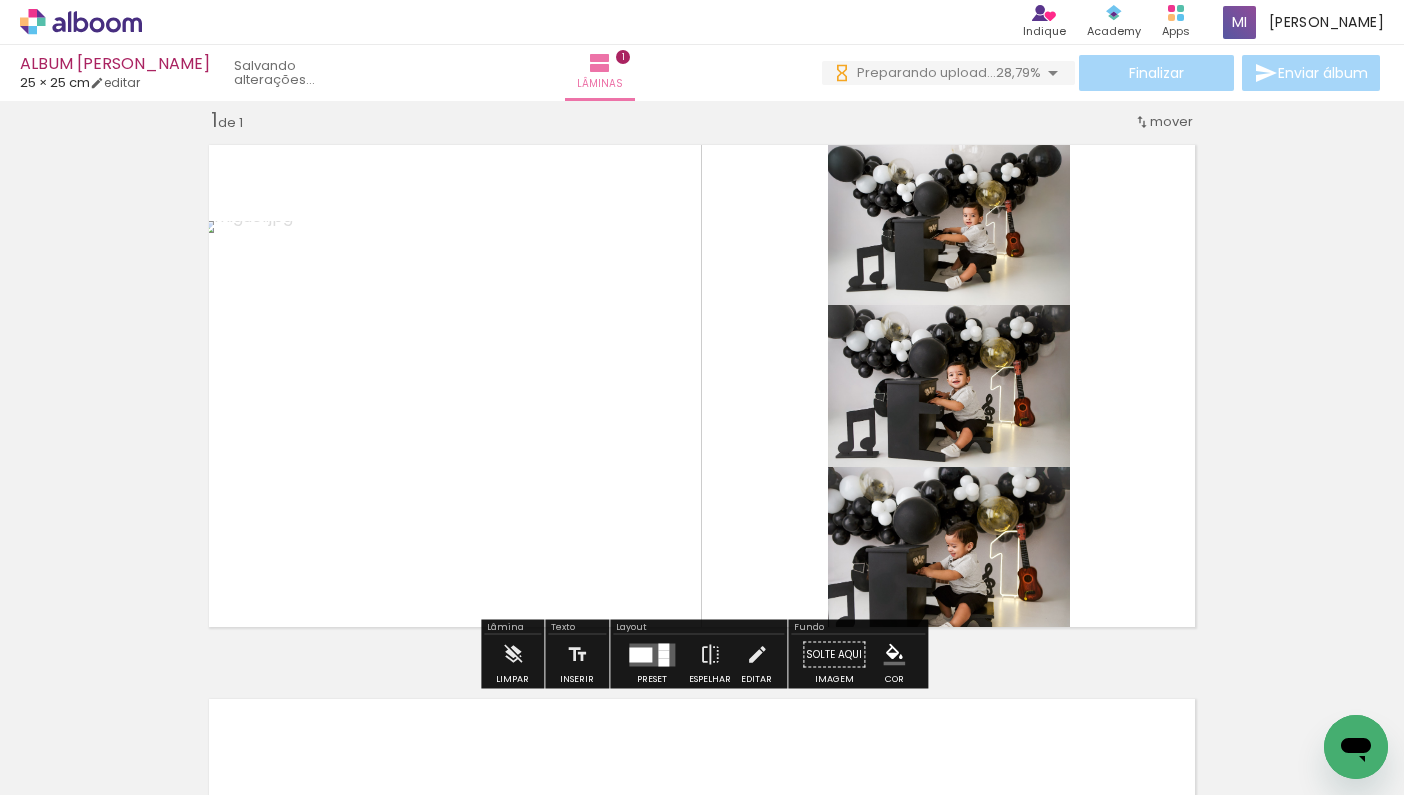 drag, startPoint x: 442, startPoint y: 745, endPoint x: 546, endPoint y: 478, distance: 286.5397 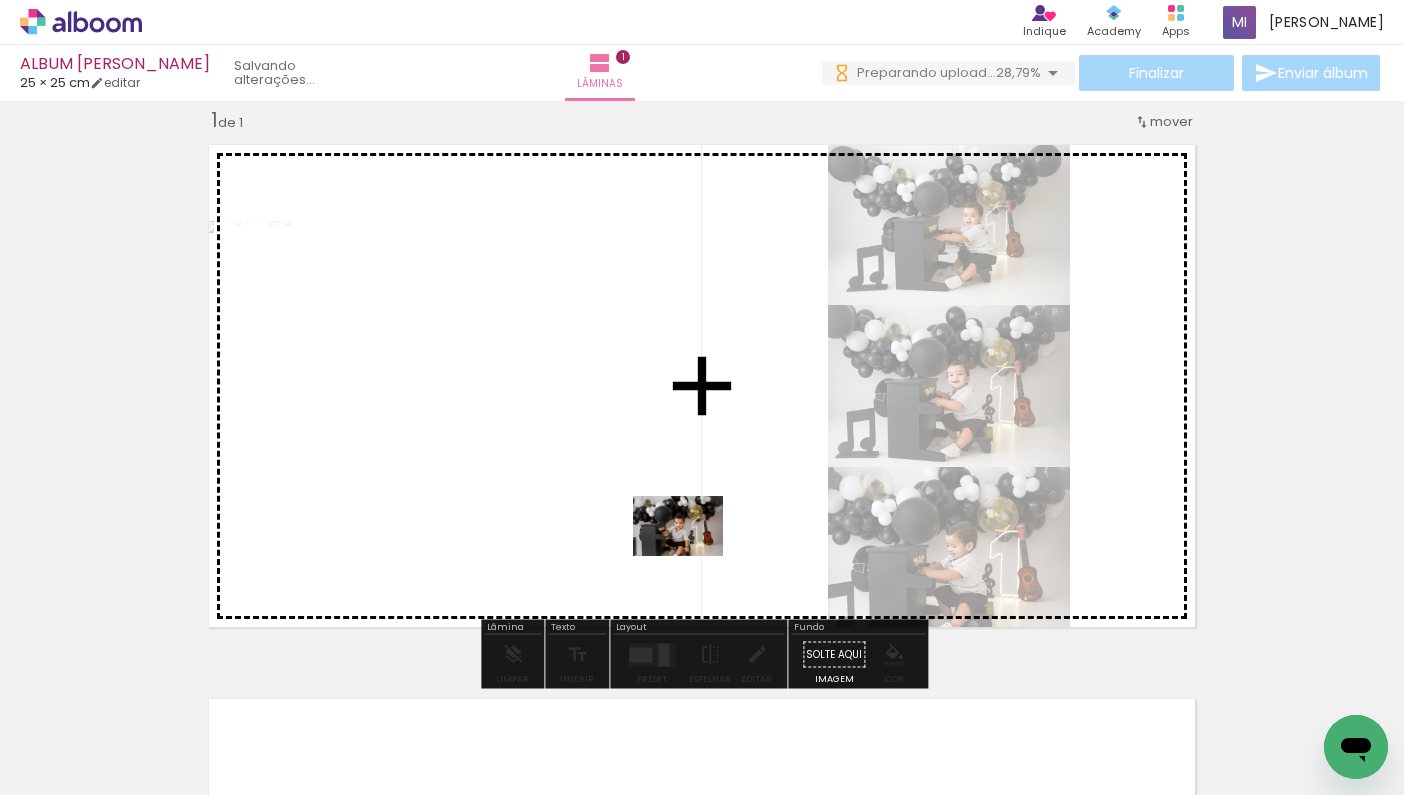 drag, startPoint x: 561, startPoint y: 741, endPoint x: 691, endPoint y: 556, distance: 226.10838 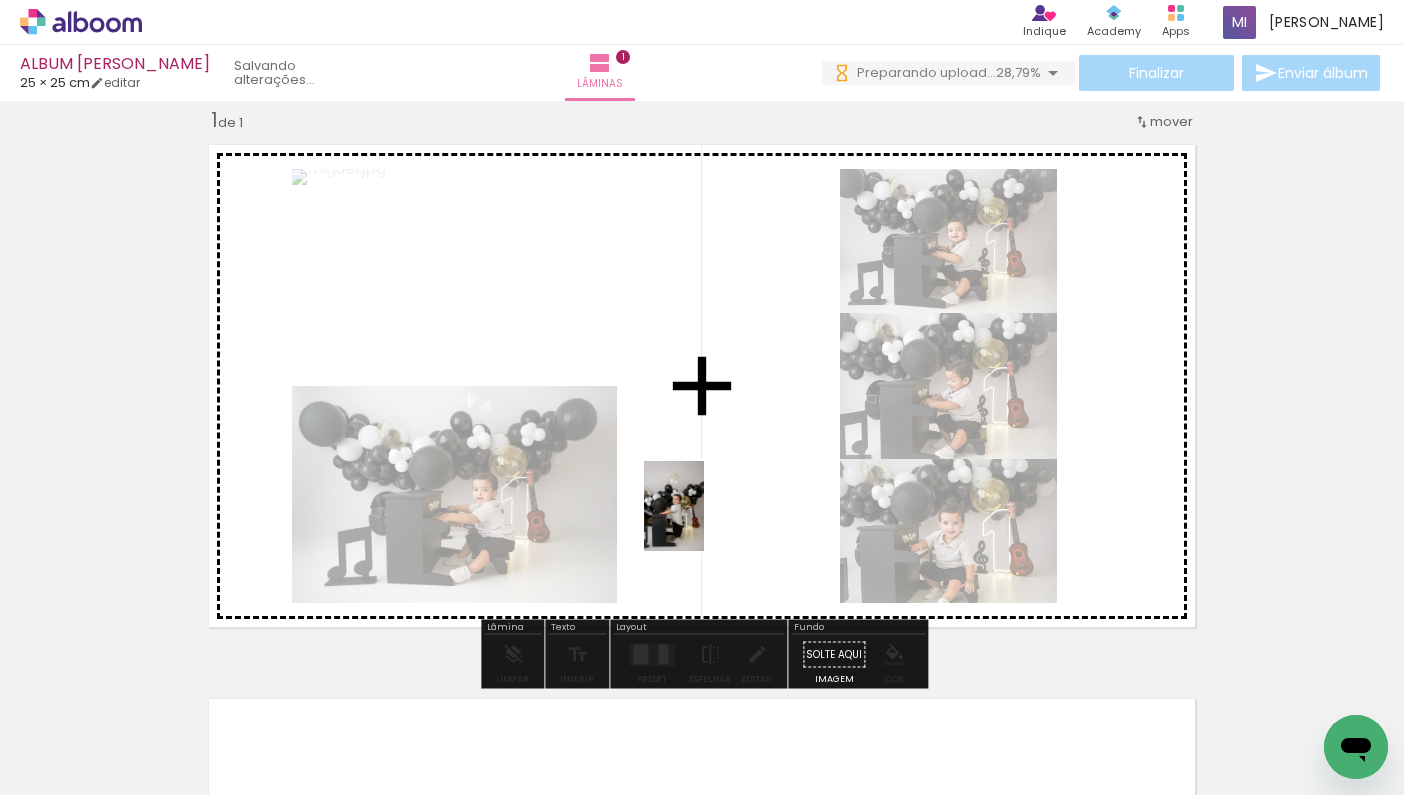drag, startPoint x: 657, startPoint y: 713, endPoint x: 702, endPoint y: 521, distance: 197.20294 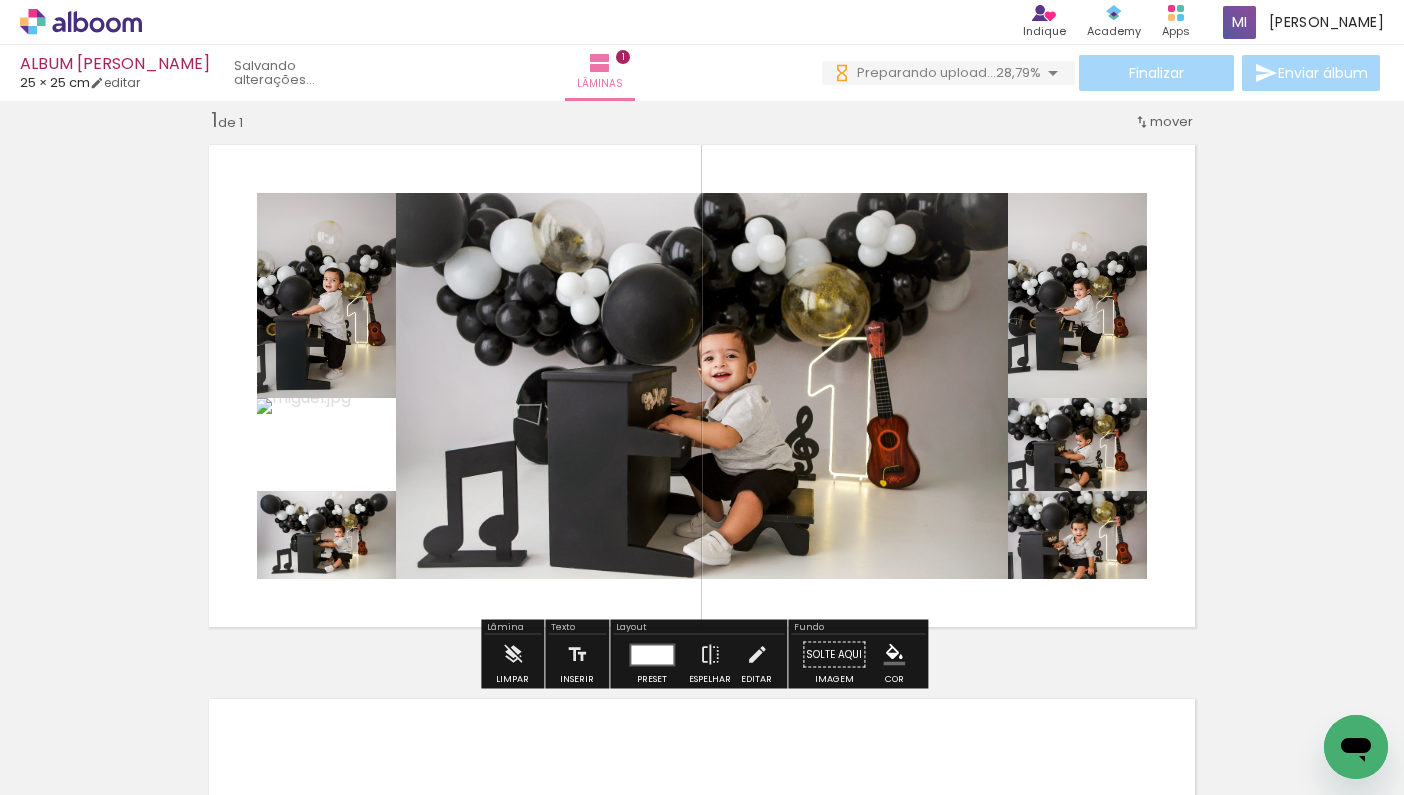 drag, startPoint x: 778, startPoint y: 693, endPoint x: 720, endPoint y: 510, distance: 191.97136 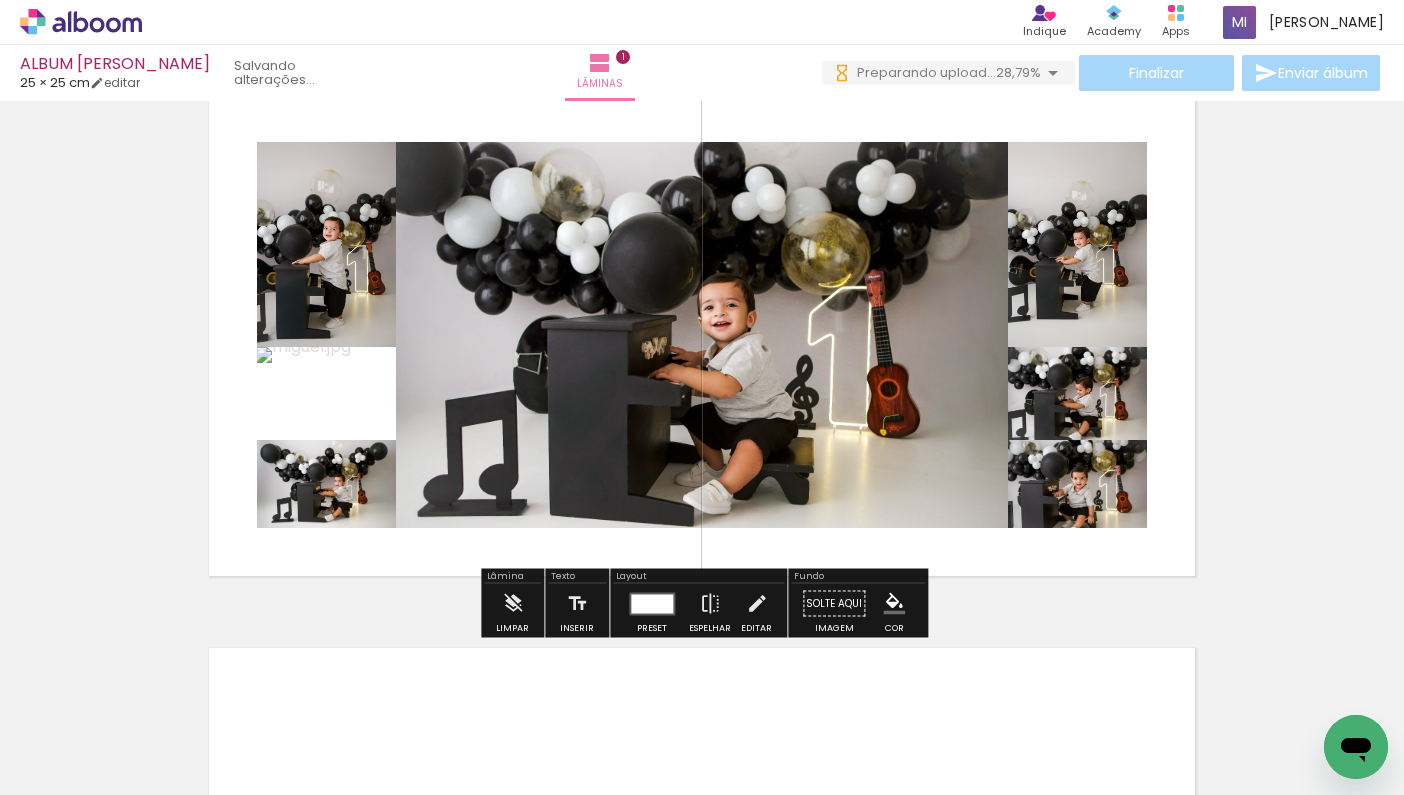 scroll, scrollTop: 77, scrollLeft: 0, axis: vertical 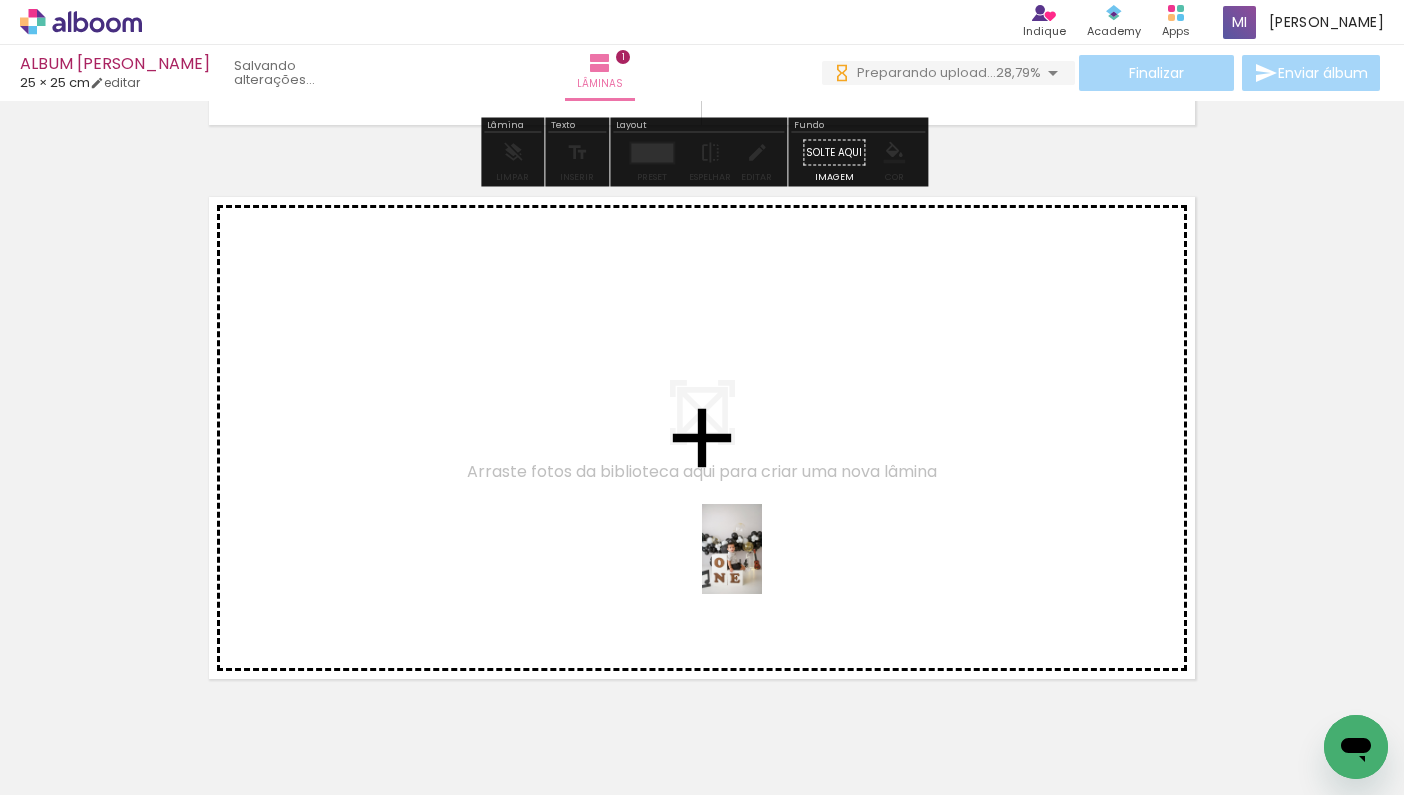drag, startPoint x: 882, startPoint y: 728, endPoint x: 762, endPoint y: 564, distance: 203.21417 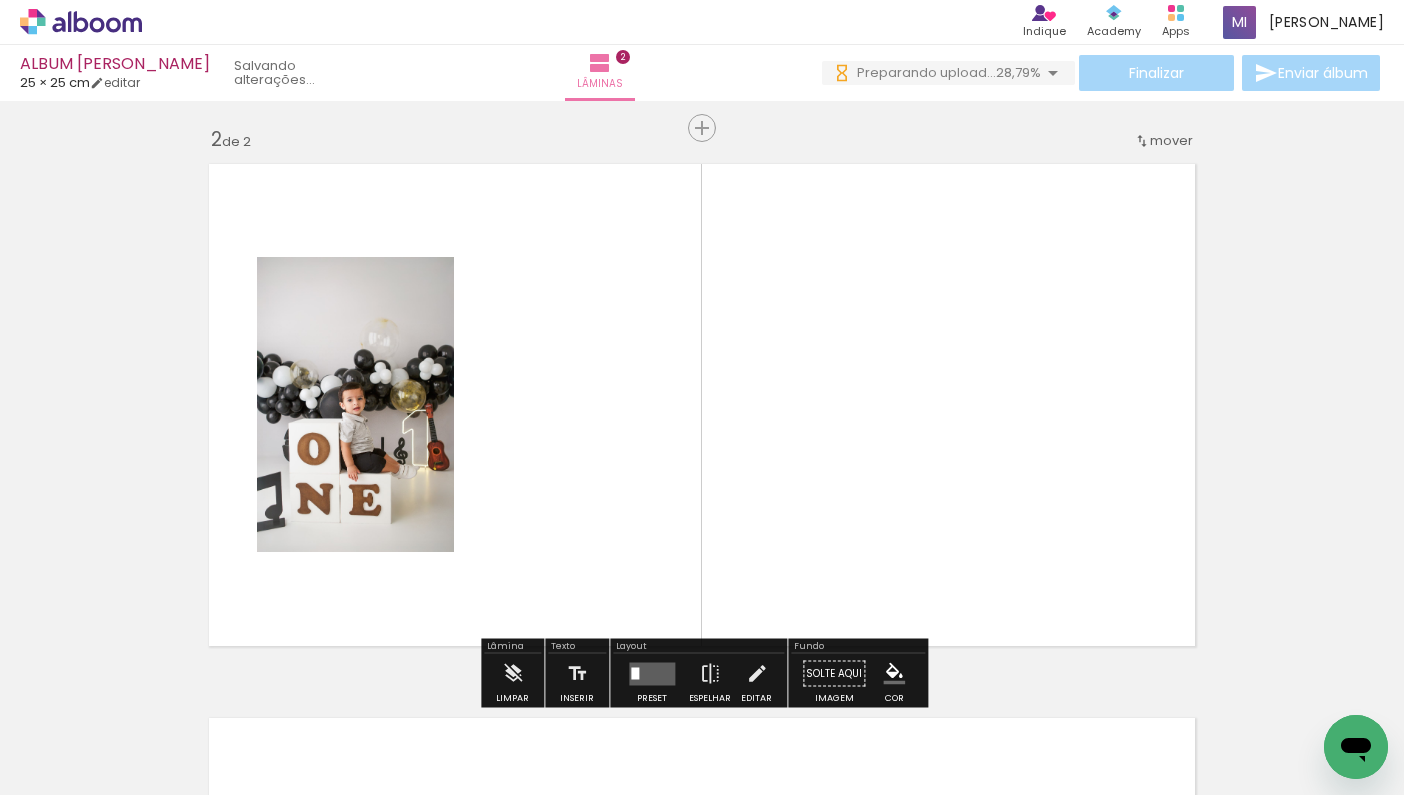 scroll, scrollTop: 579, scrollLeft: 0, axis: vertical 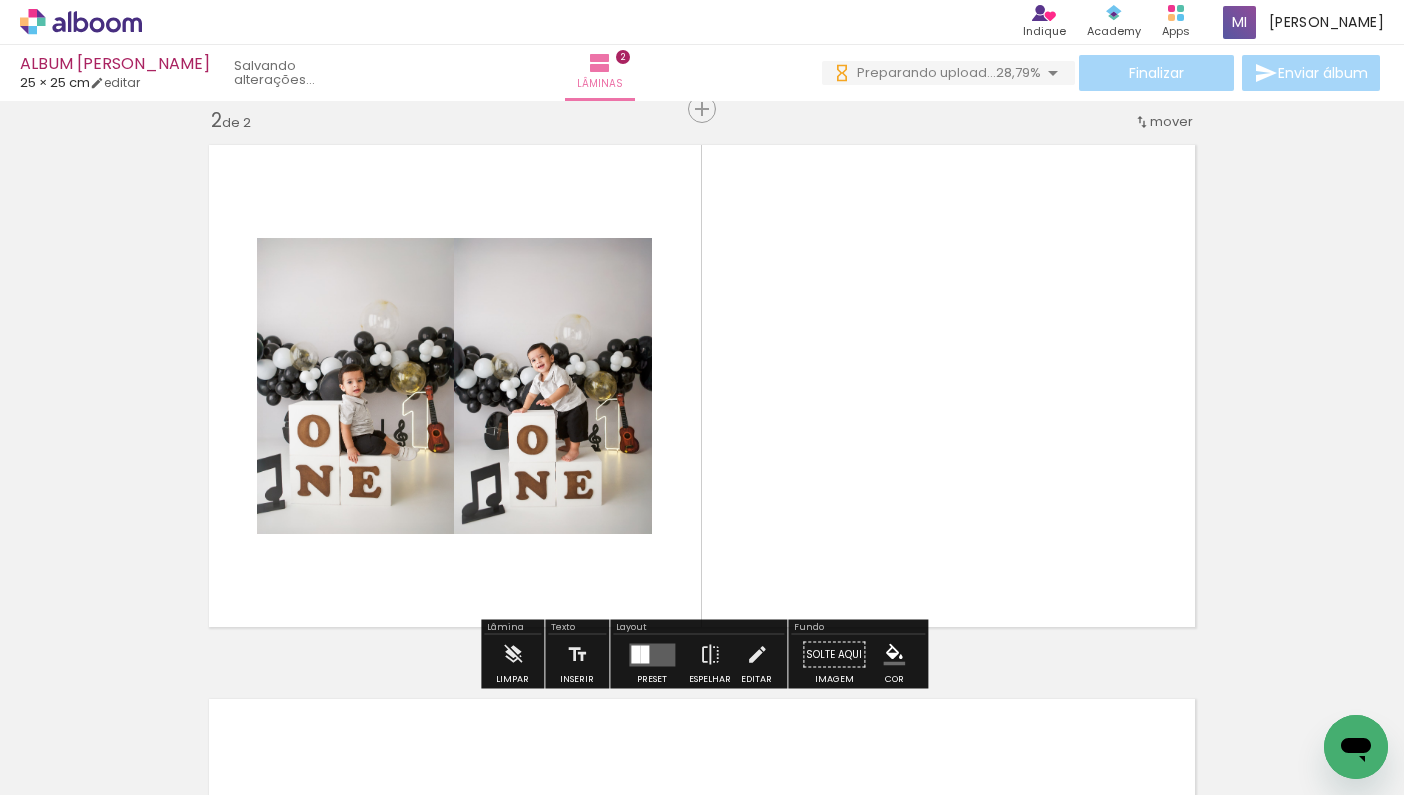 drag, startPoint x: 998, startPoint y: 729, endPoint x: 791, endPoint y: 591, distance: 248.78304 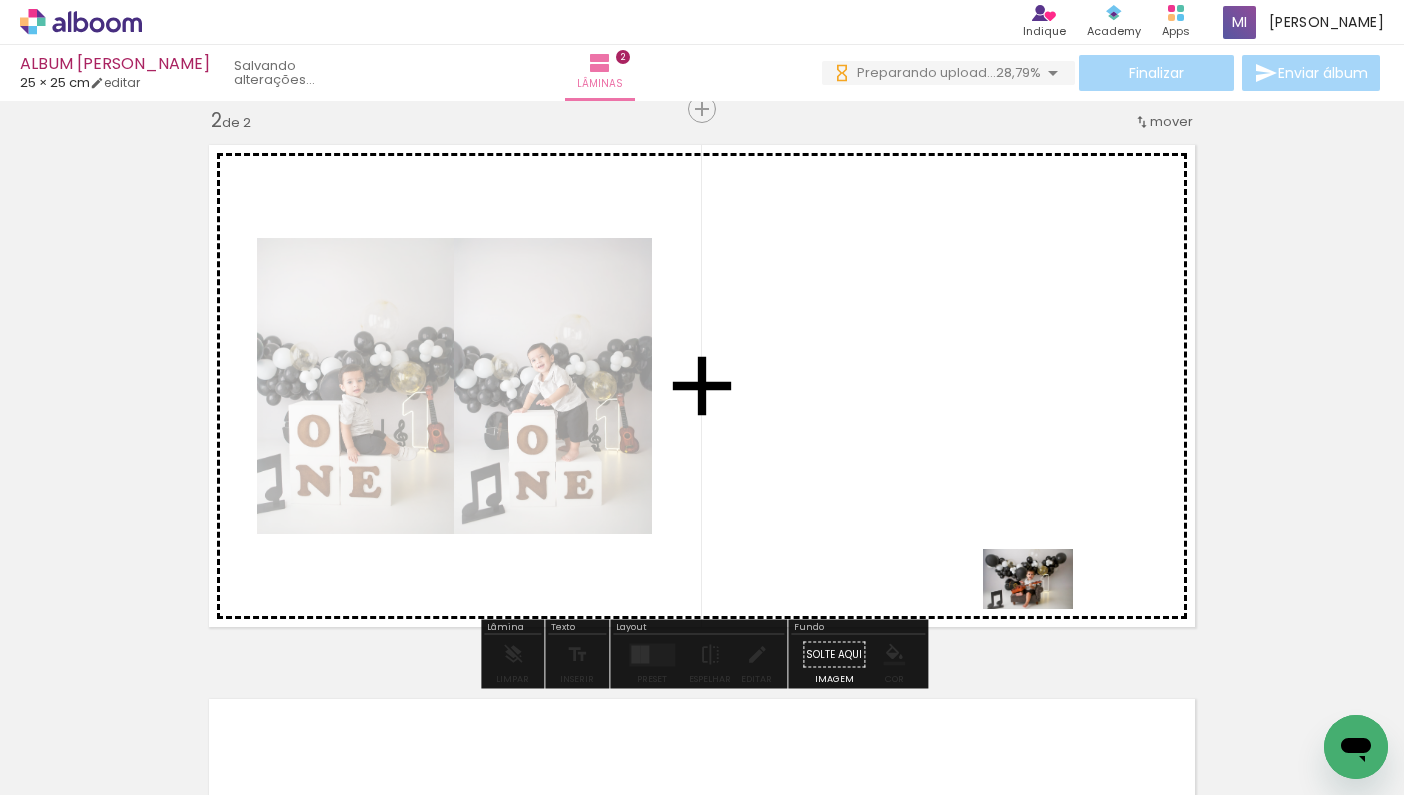 drag, startPoint x: 1116, startPoint y: 732, endPoint x: 1021, endPoint y: 560, distance: 196.49173 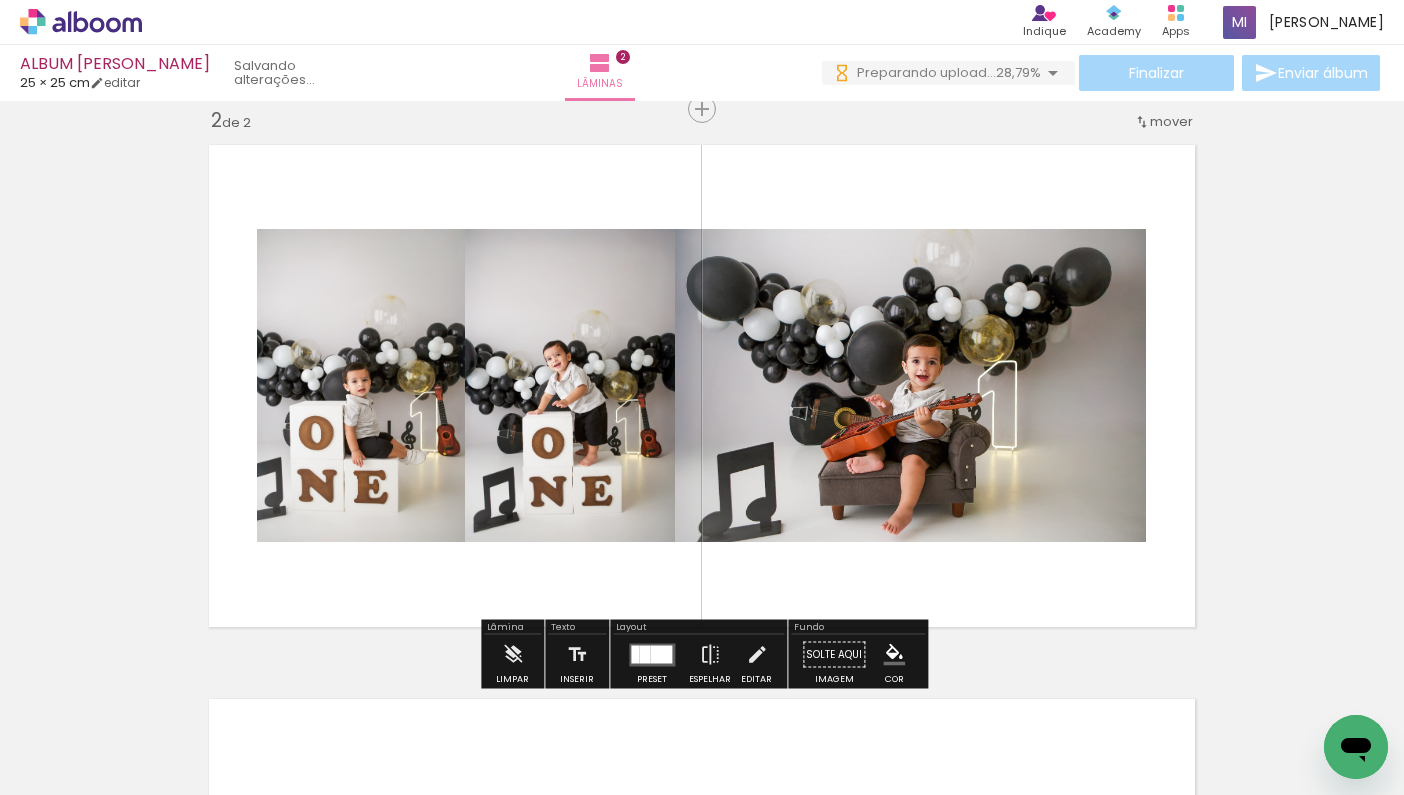 scroll, scrollTop: 0, scrollLeft: 257, axis: horizontal 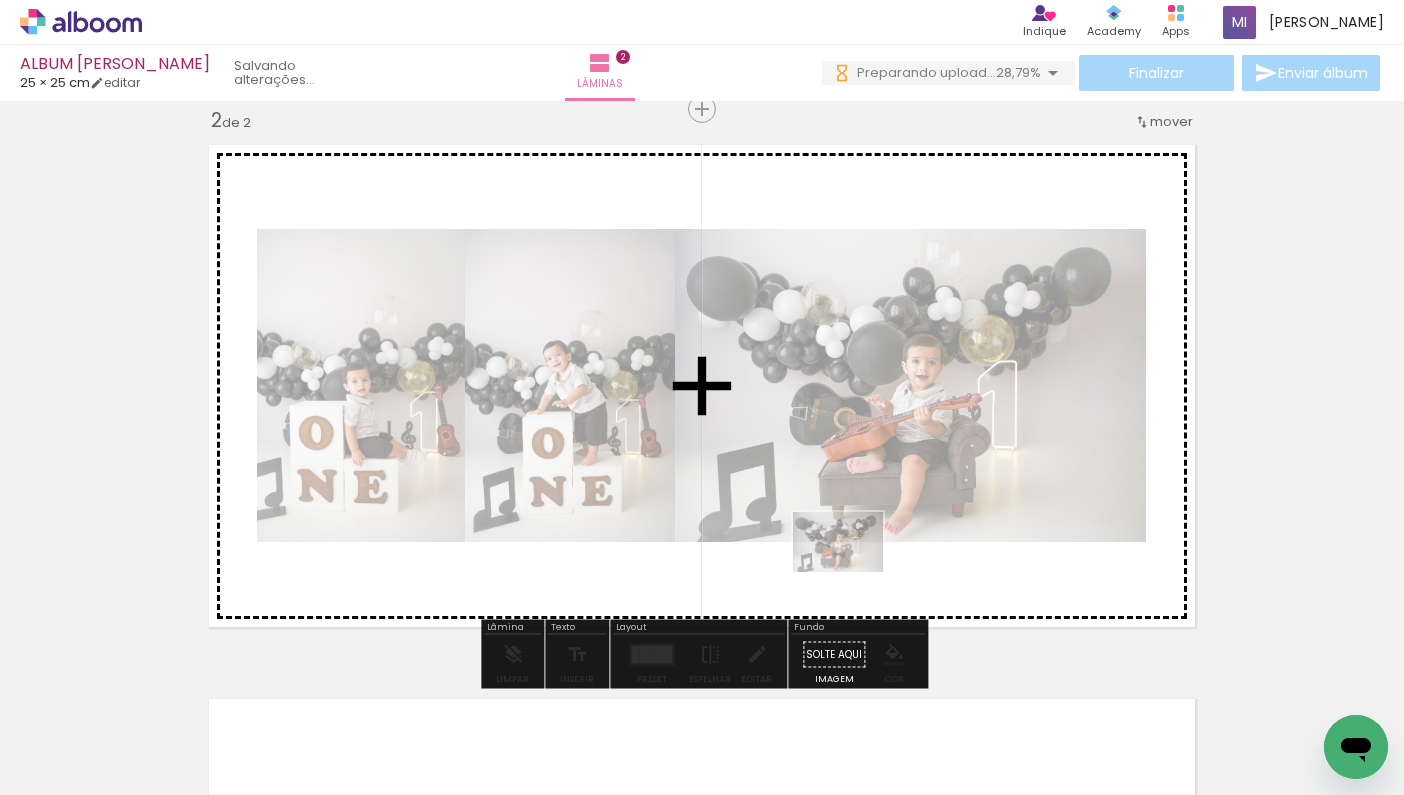 drag, startPoint x: 858, startPoint y: 726, endPoint x: 851, endPoint y: 572, distance: 154.15901 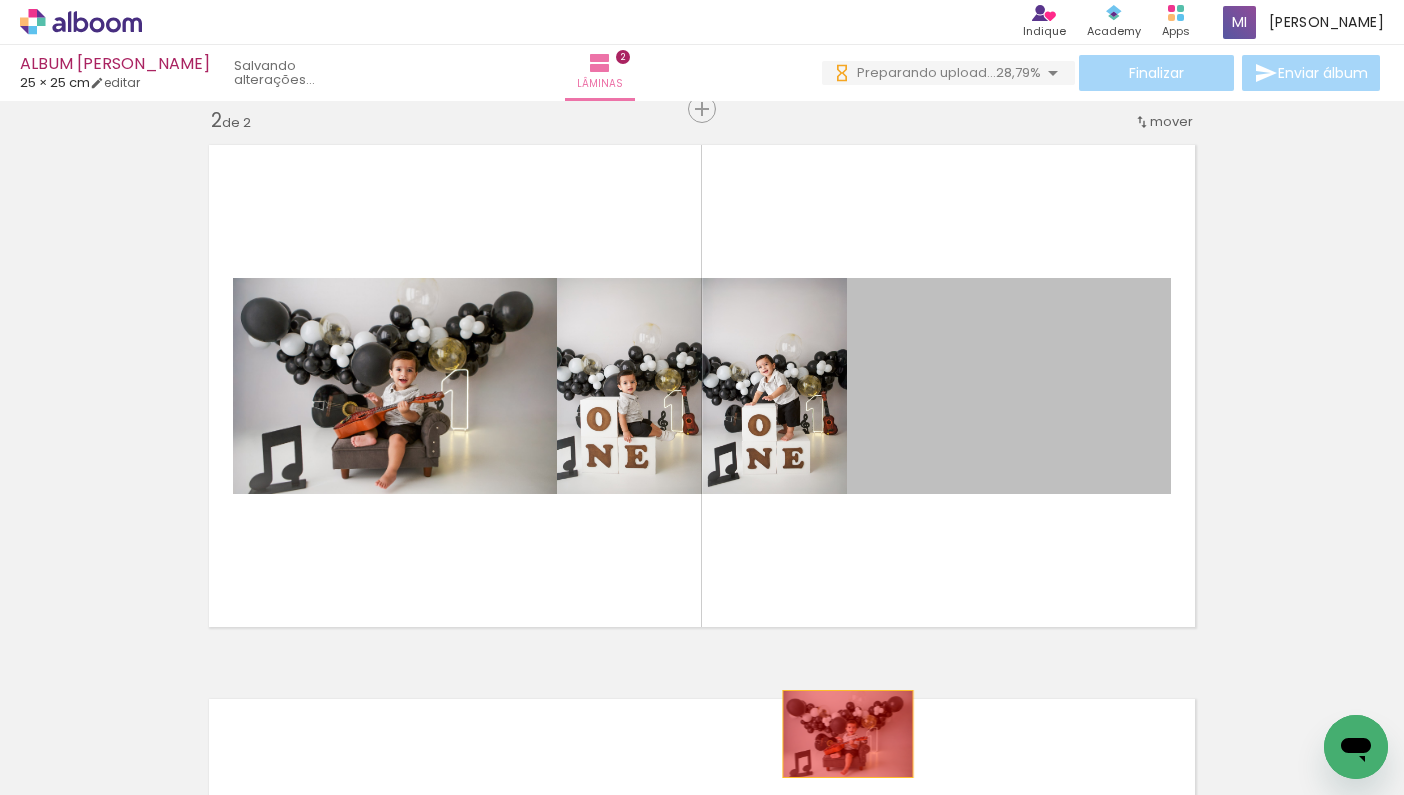 drag, startPoint x: 995, startPoint y: 484, endPoint x: 846, endPoint y: 732, distance: 289.31818 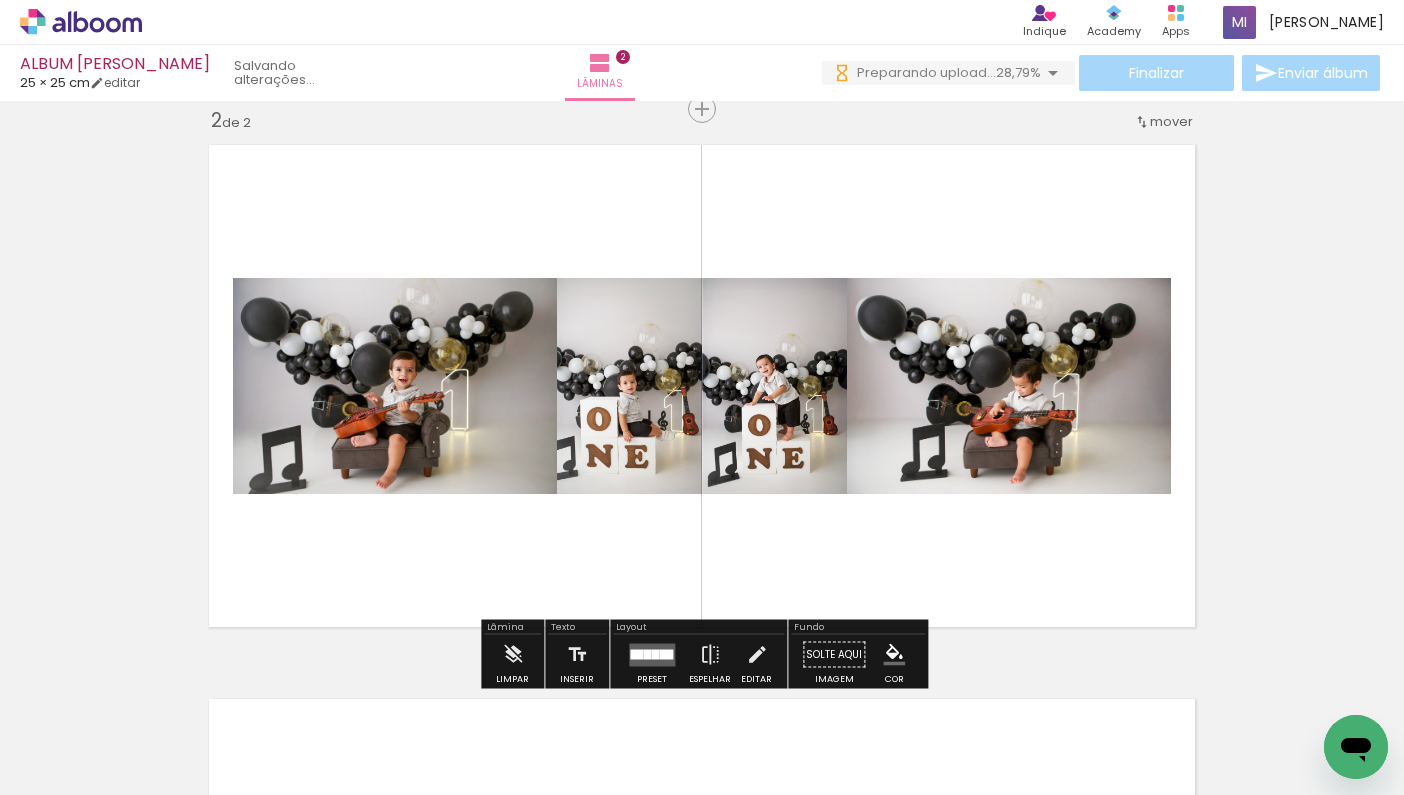 drag, startPoint x: 936, startPoint y: 735, endPoint x: 947, endPoint y: 581, distance: 154.39236 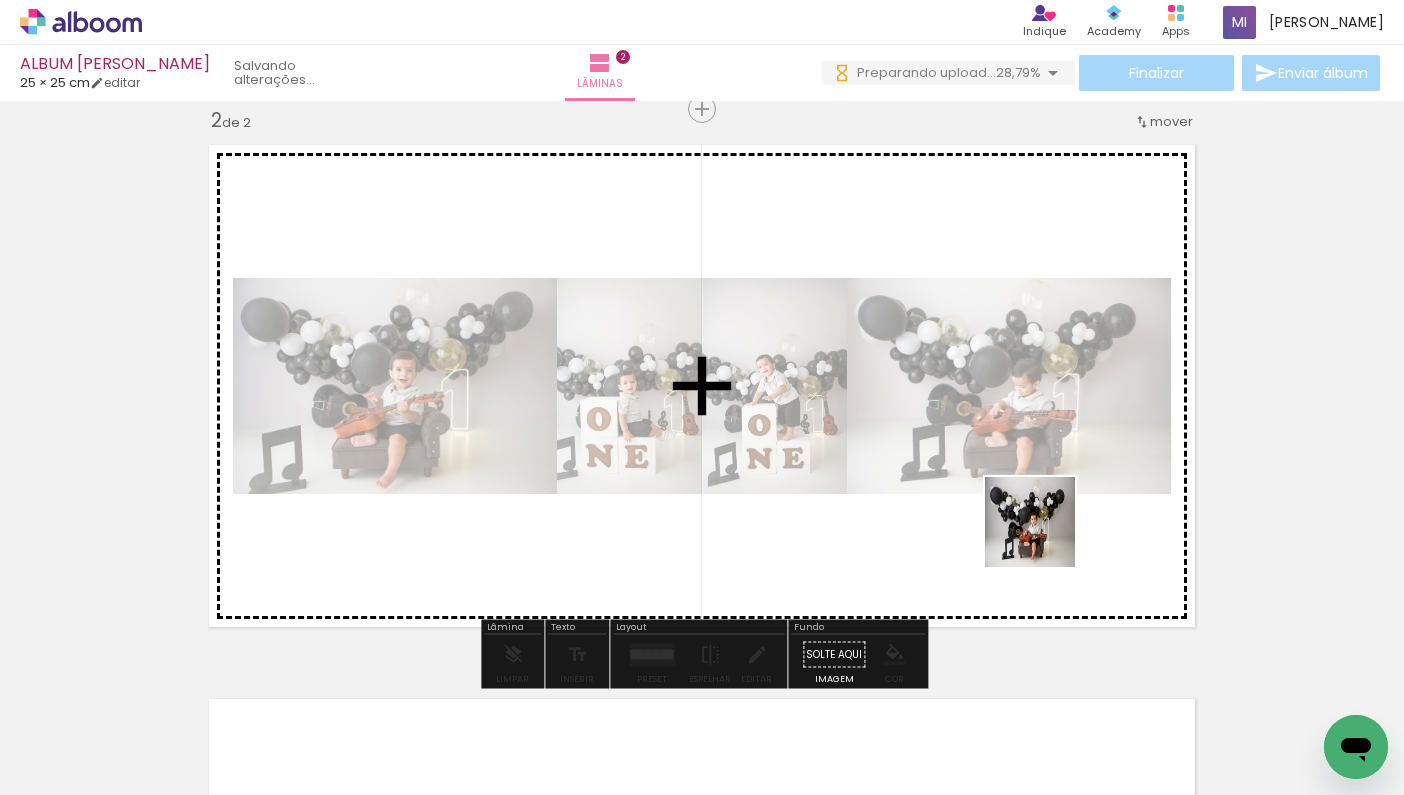 drag, startPoint x: 1061, startPoint y: 706, endPoint x: 1043, endPoint y: 531, distance: 175.92328 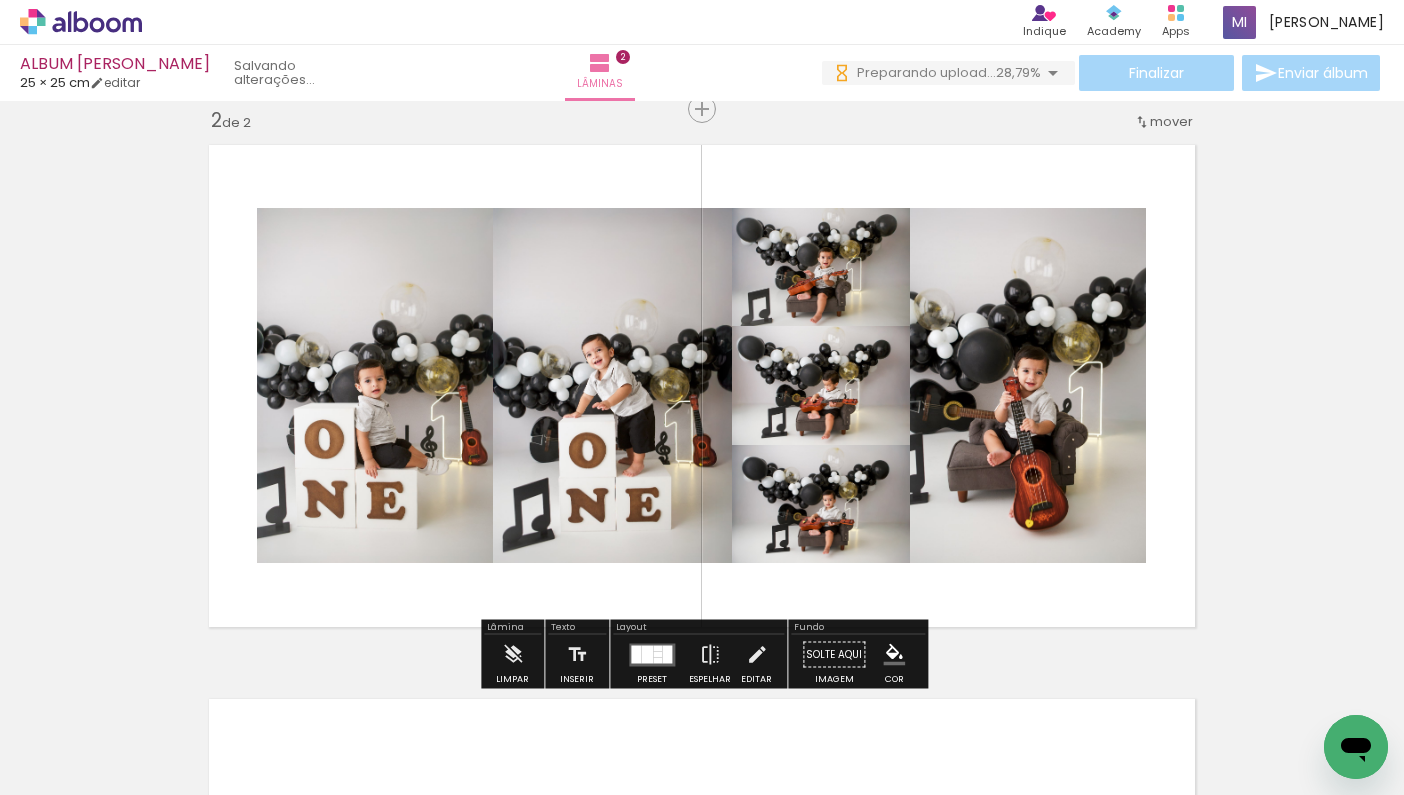drag, startPoint x: 1180, startPoint y: 732, endPoint x: 1119, endPoint y: 599, distance: 146.32156 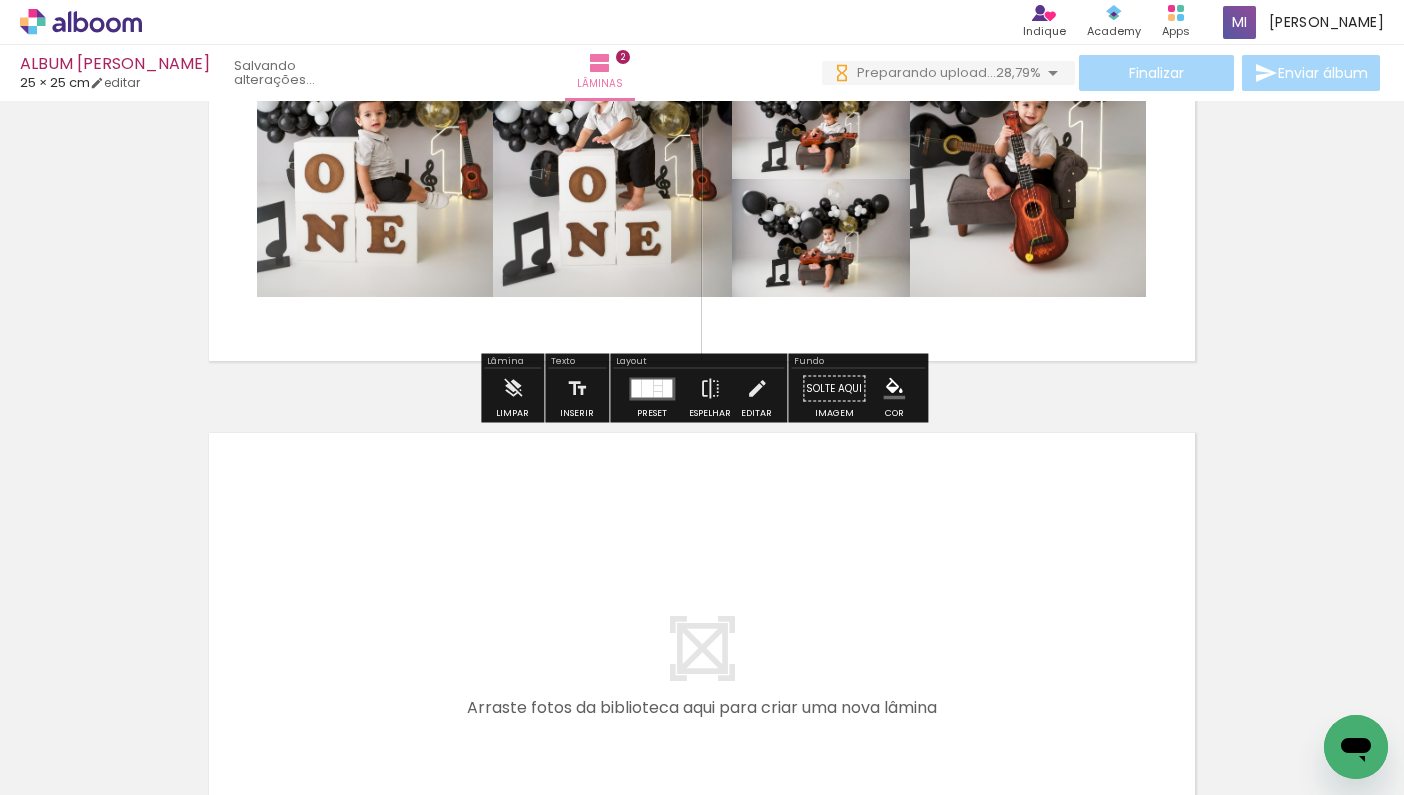 scroll, scrollTop: 857, scrollLeft: 0, axis: vertical 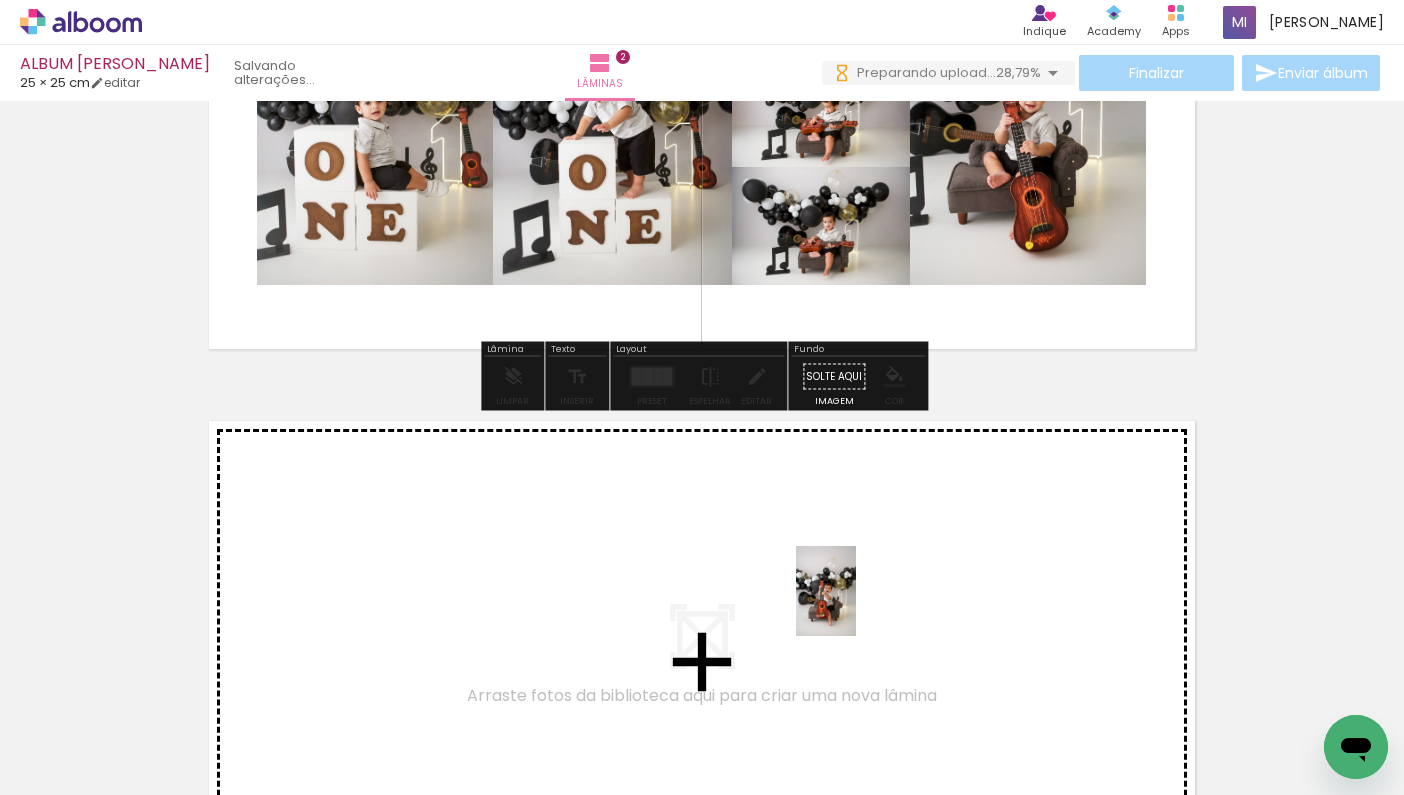 drag, startPoint x: 919, startPoint y: 747, endPoint x: 856, endPoint y: 606, distance: 154.43445 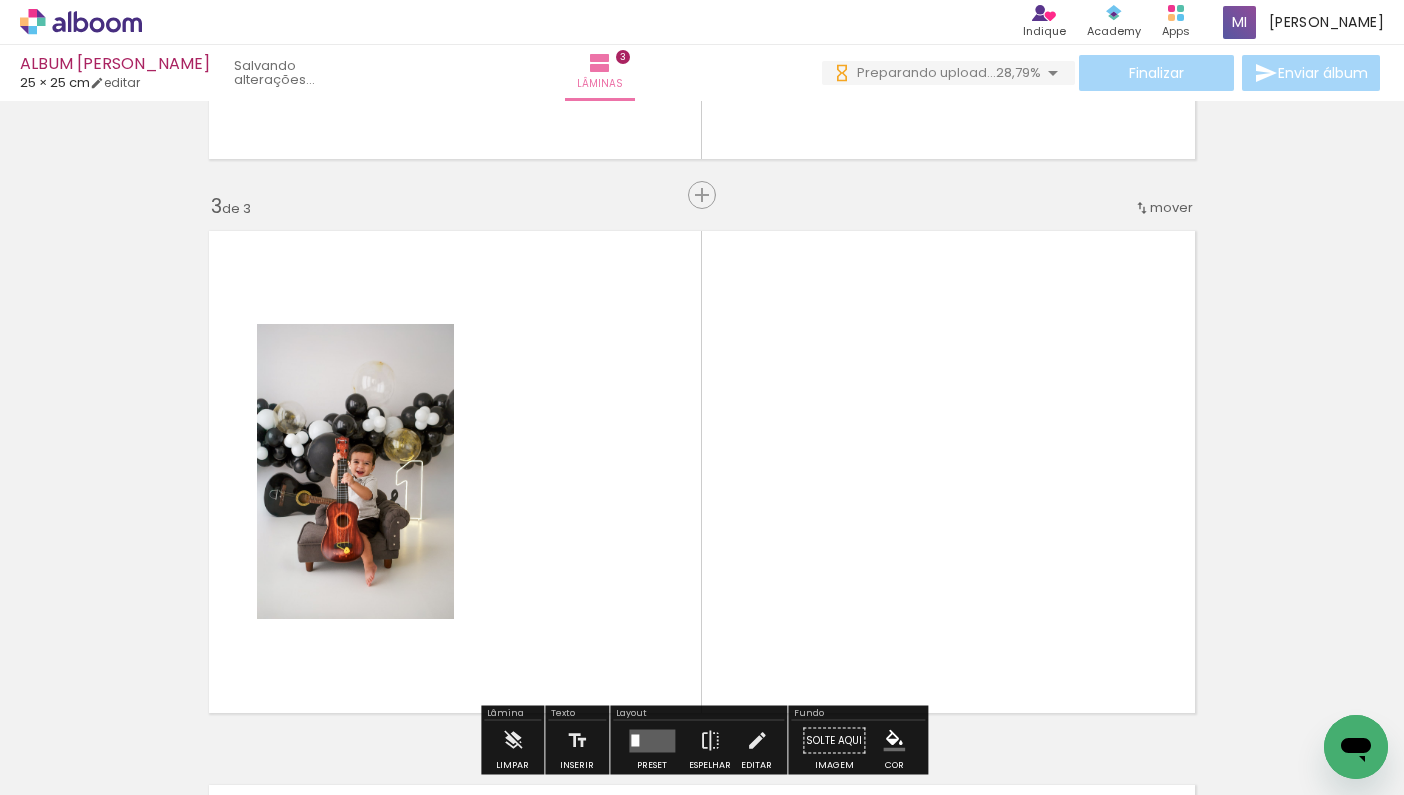 scroll, scrollTop: 1133, scrollLeft: 0, axis: vertical 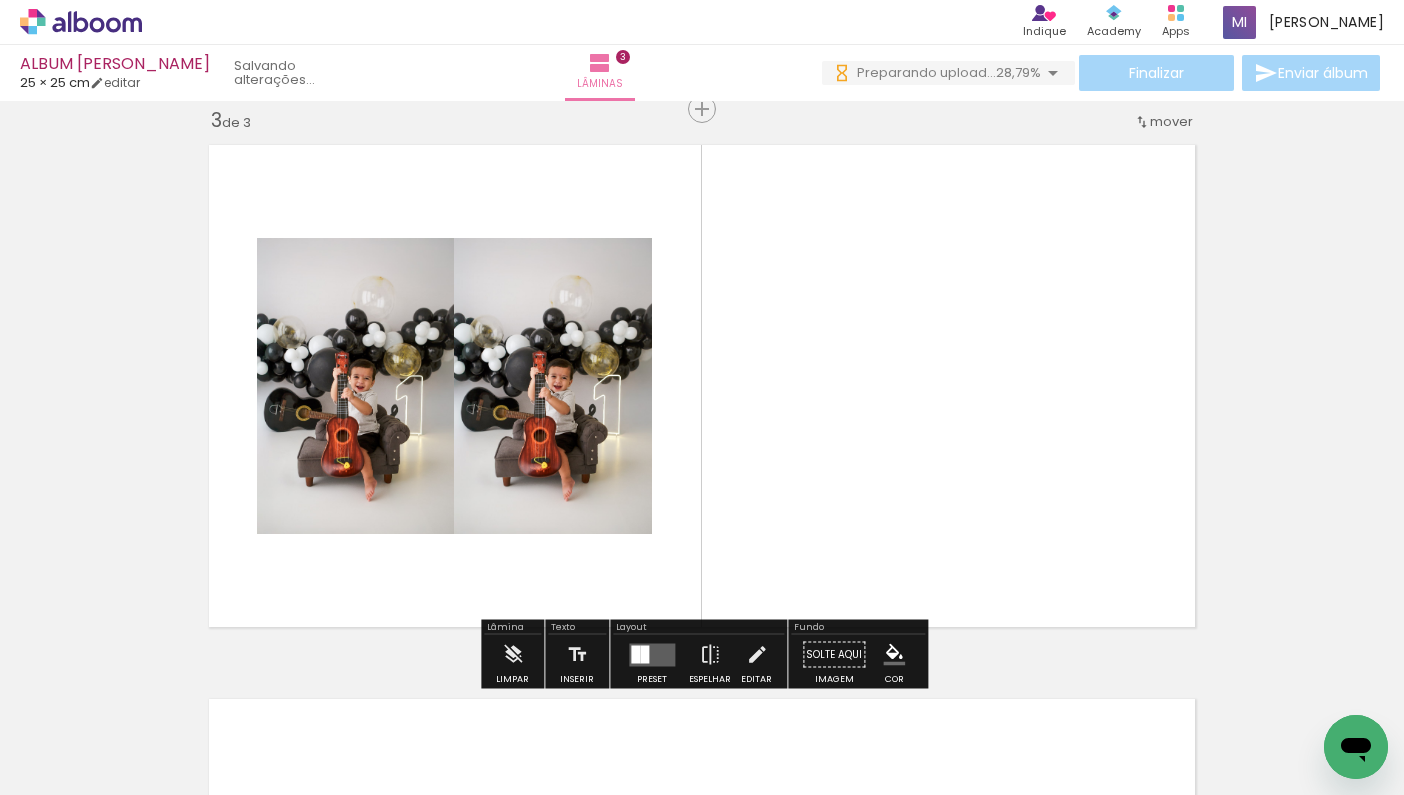 drag, startPoint x: 907, startPoint y: 723, endPoint x: 819, endPoint y: 598, distance: 152.86923 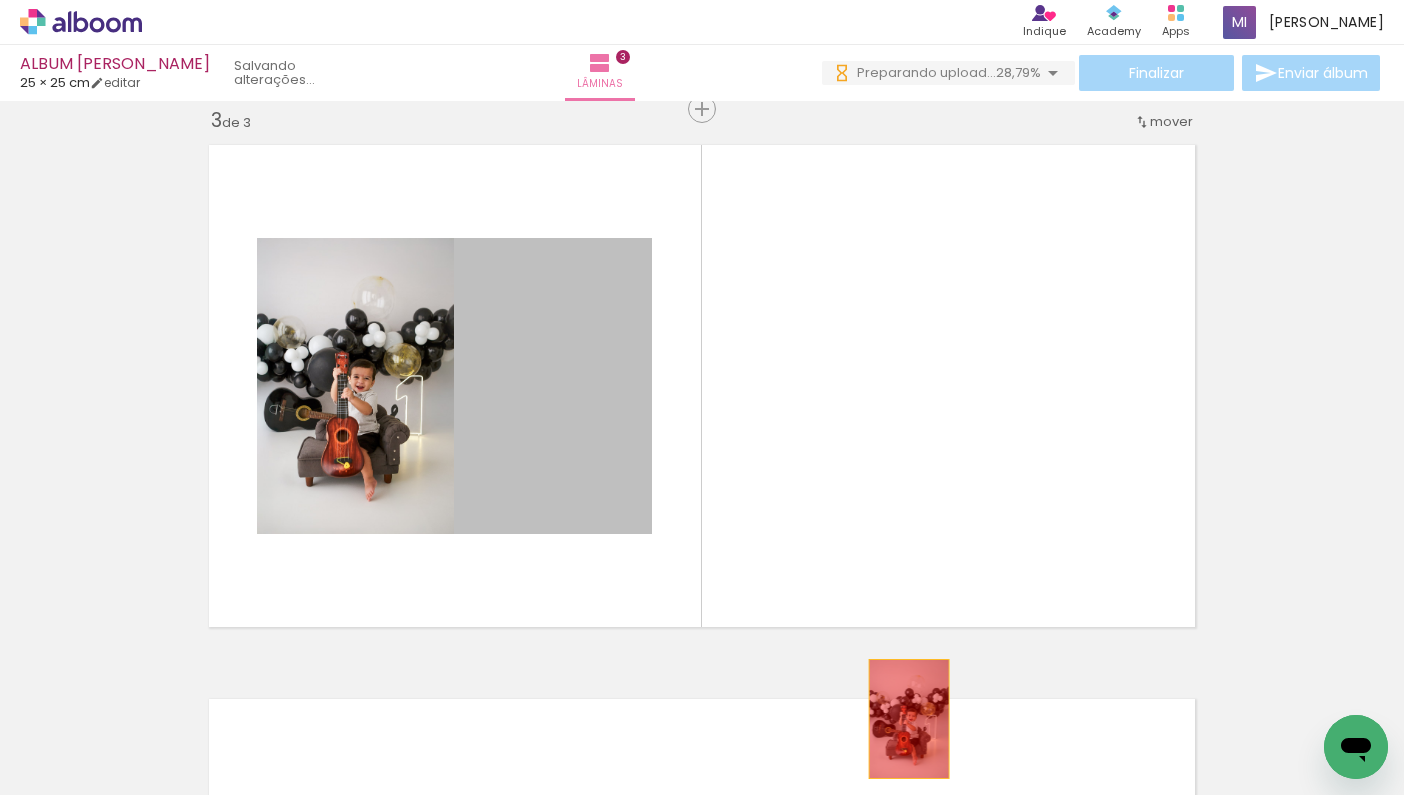 drag, startPoint x: 545, startPoint y: 420, endPoint x: 908, endPoint y: 719, distance: 470.28714 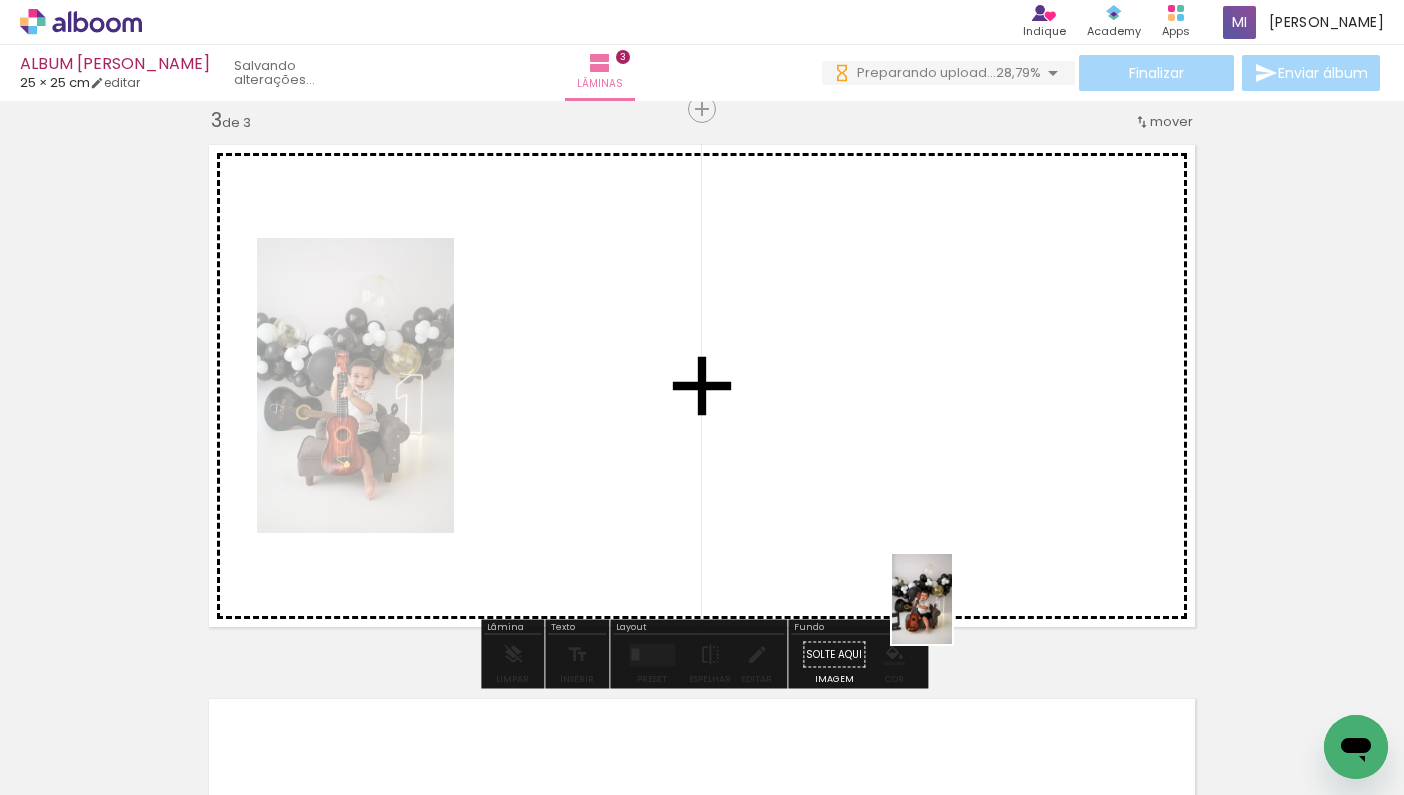 drag, startPoint x: 1022, startPoint y: 751, endPoint x: 931, endPoint y: 529, distance: 239.92708 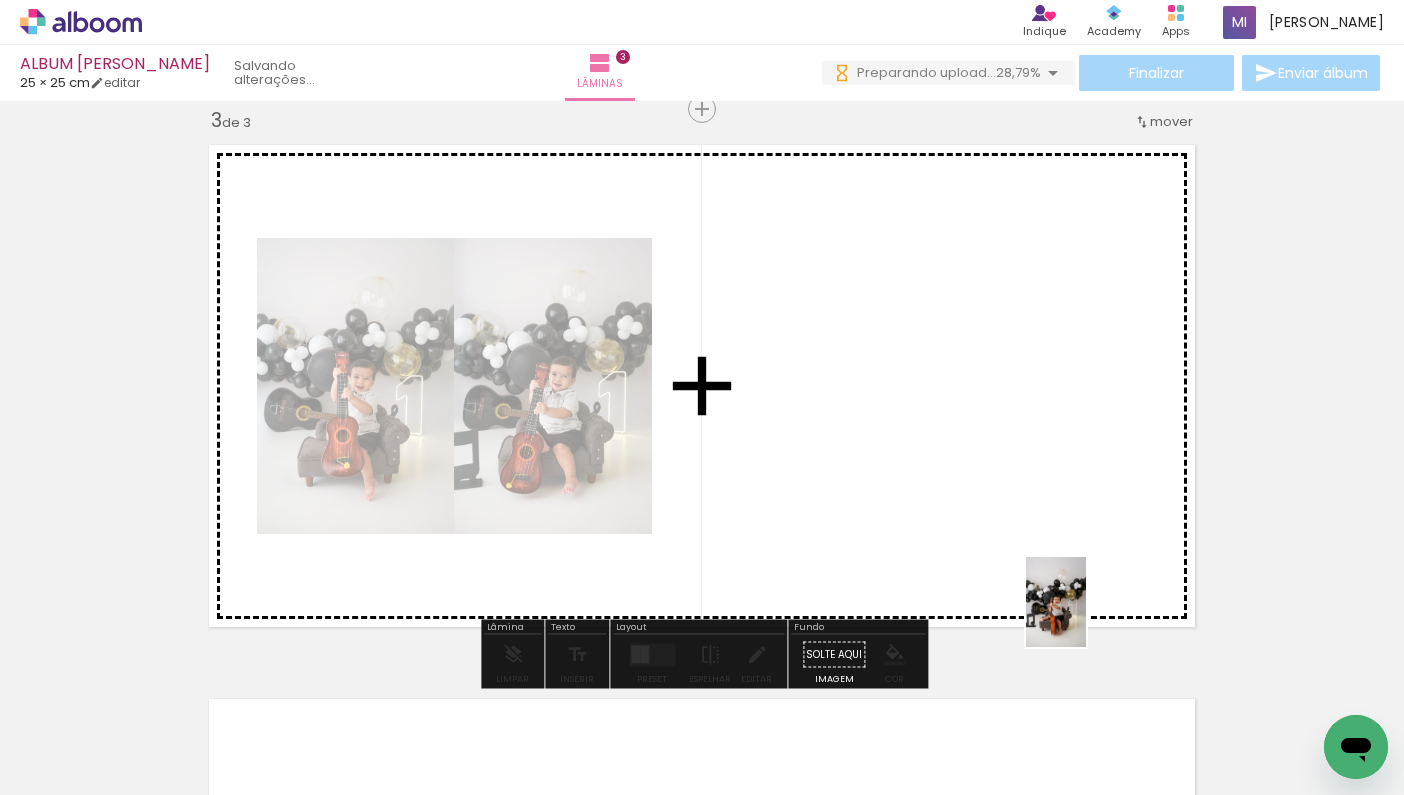 drag, startPoint x: 1132, startPoint y: 715, endPoint x: 1087, endPoint y: 617, distance: 107.837845 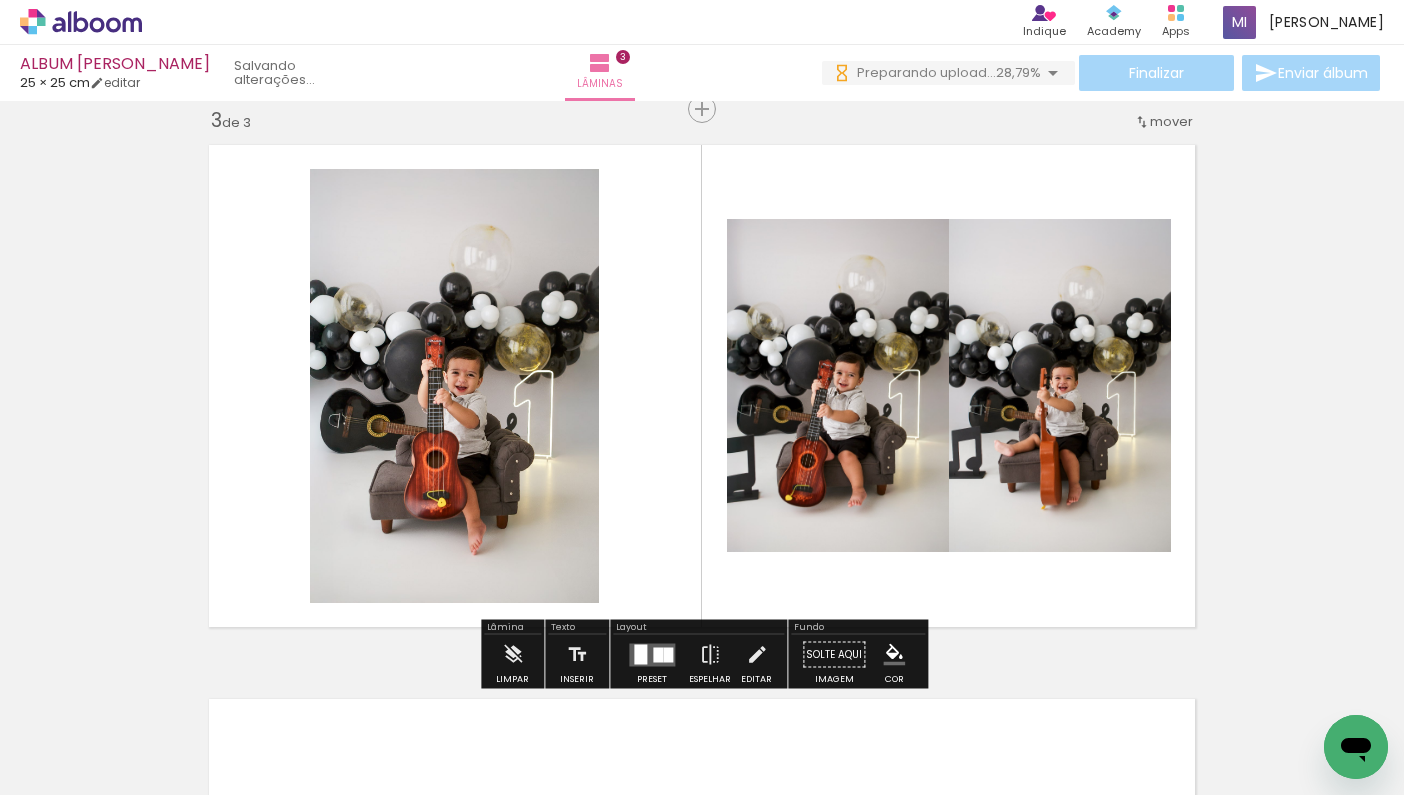 scroll, scrollTop: 0, scrollLeft: 924, axis: horizontal 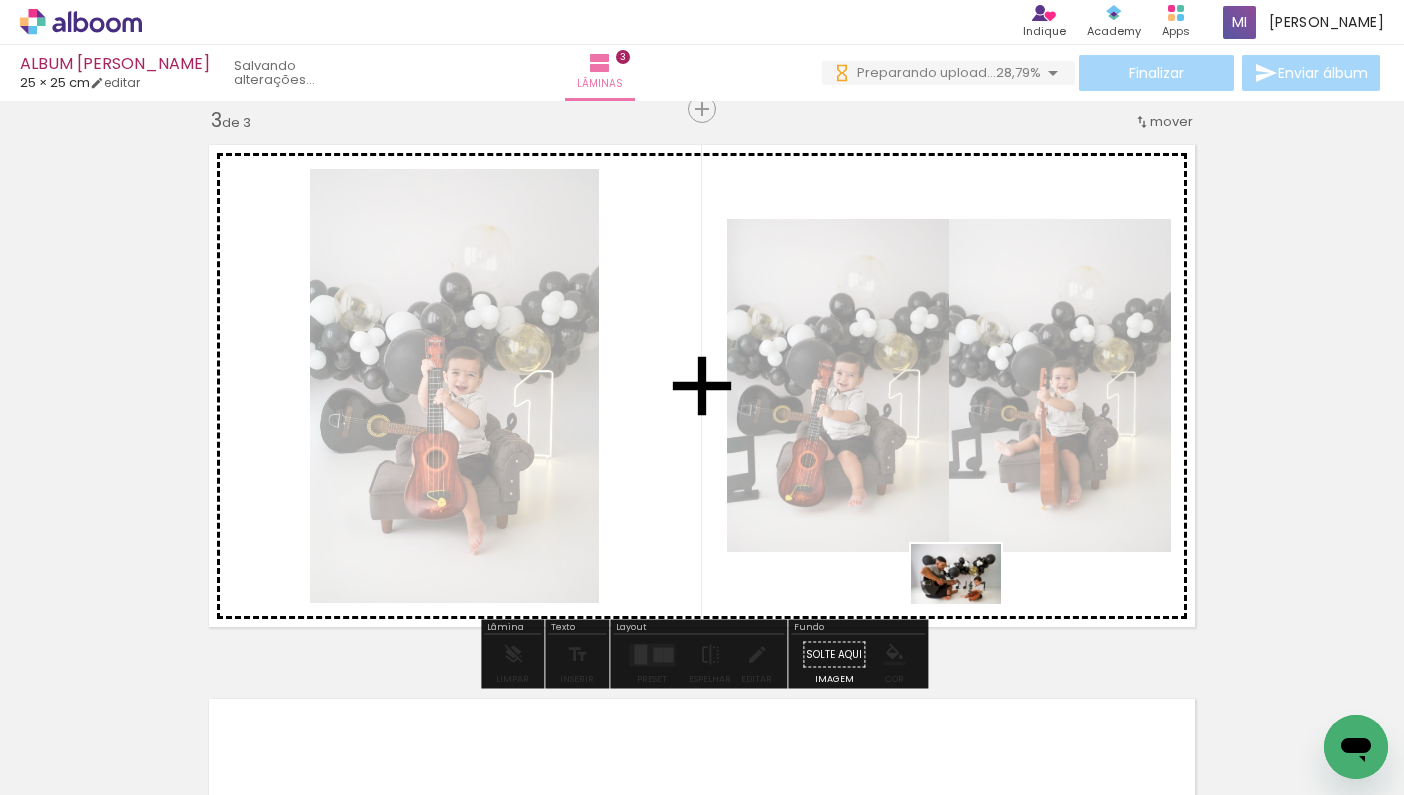drag, startPoint x: 980, startPoint y: 734, endPoint x: 970, endPoint y: 604, distance: 130.38405 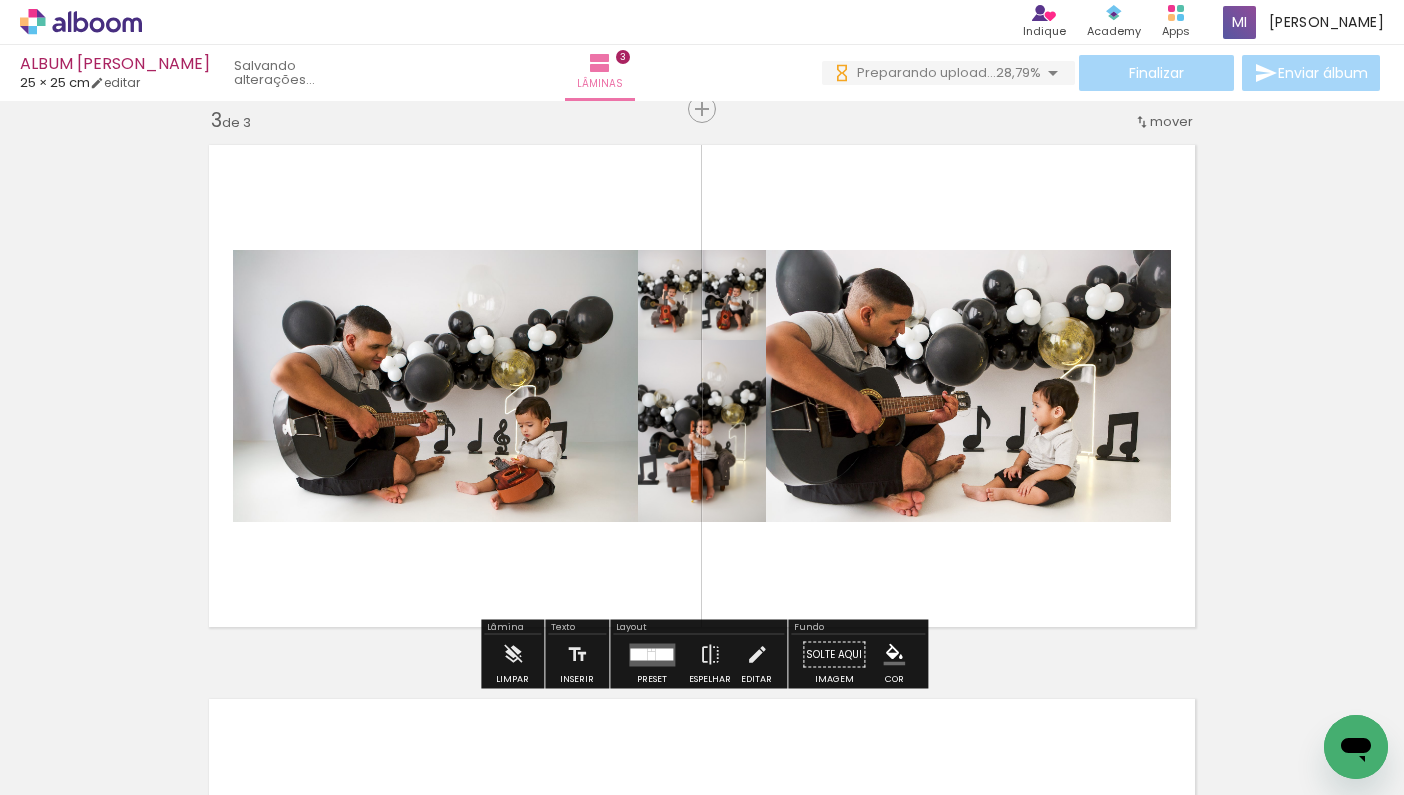 drag, startPoint x: 1079, startPoint y: 715, endPoint x: 994, endPoint y: 567, distance: 170.6722 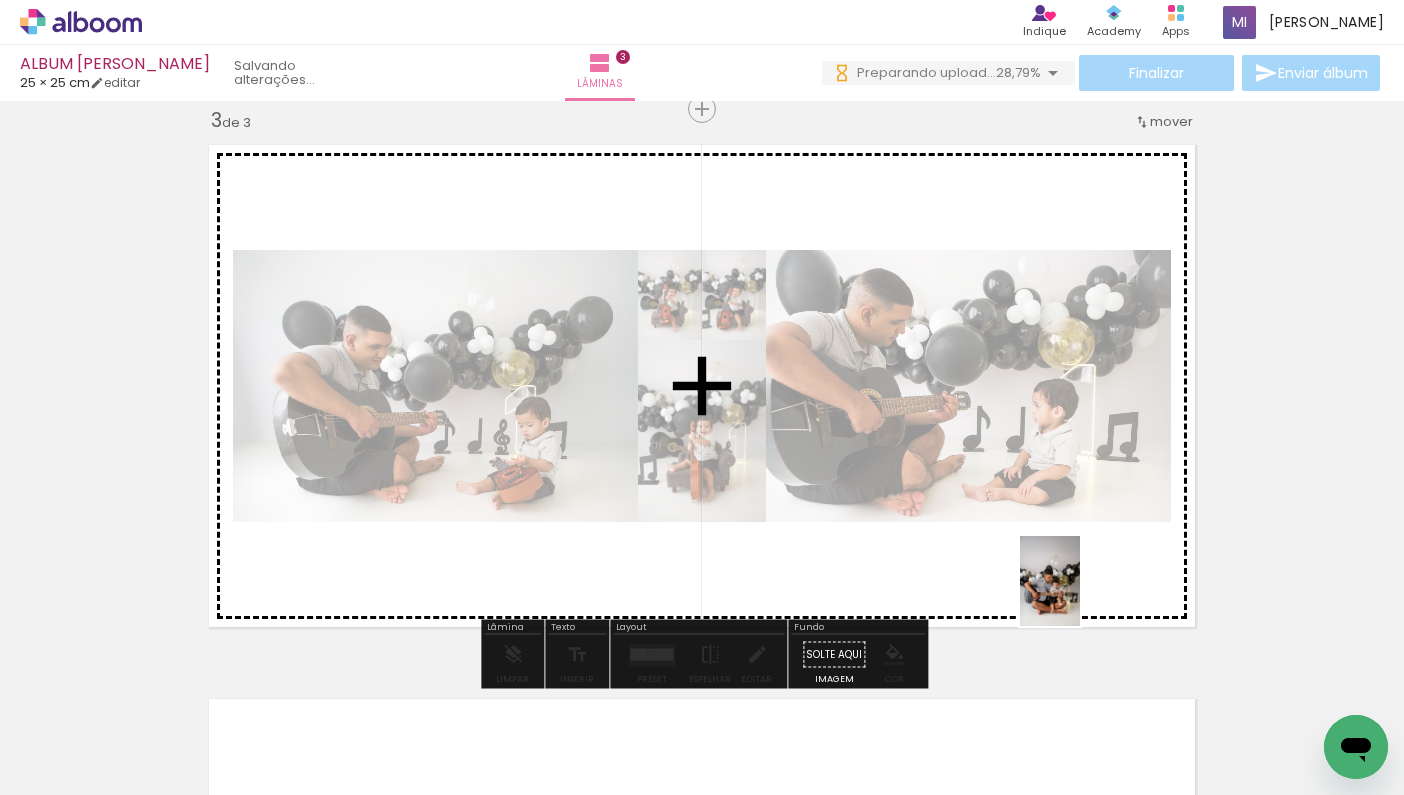 drag, startPoint x: 1179, startPoint y: 731, endPoint x: 1077, endPoint y: 595, distance: 170 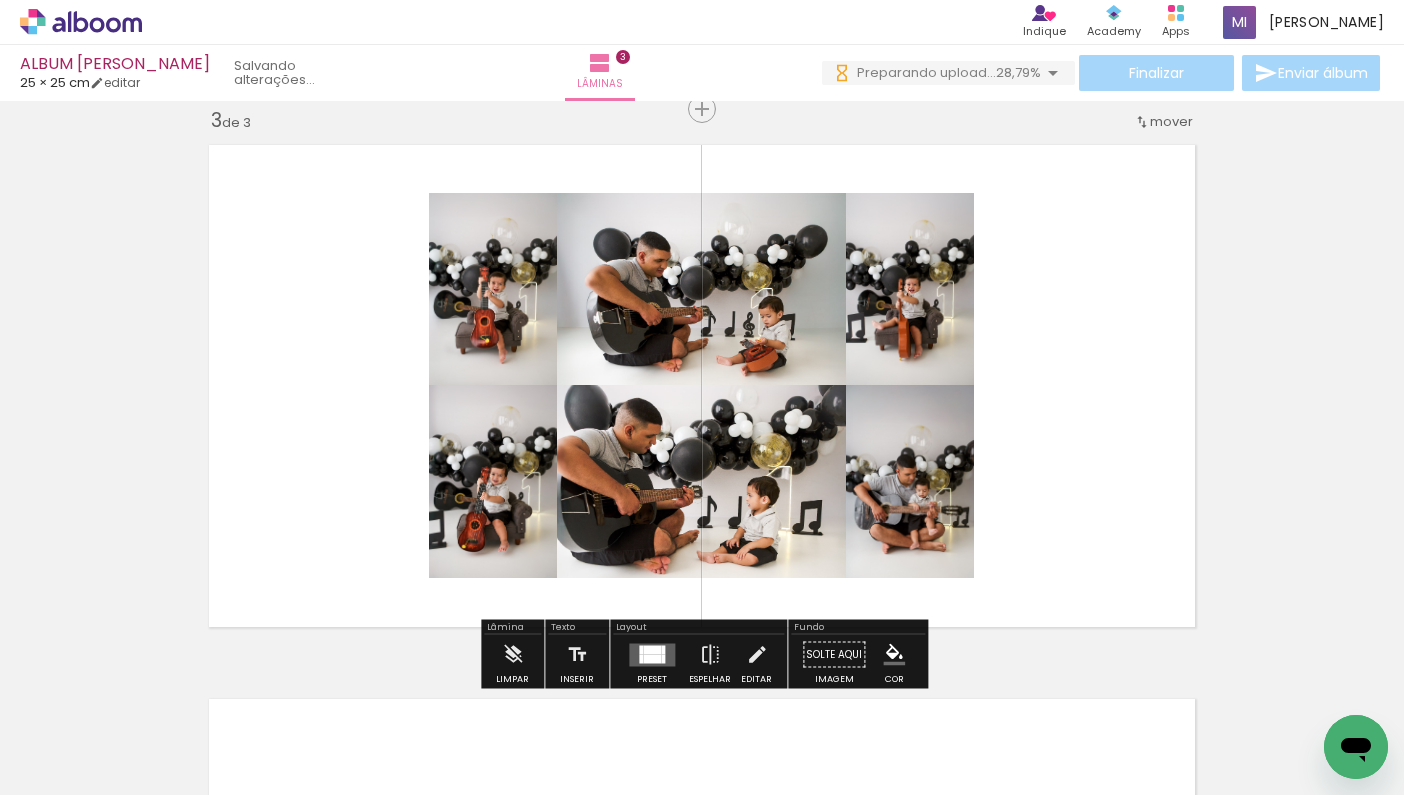 scroll, scrollTop: 0, scrollLeft: 1315, axis: horizontal 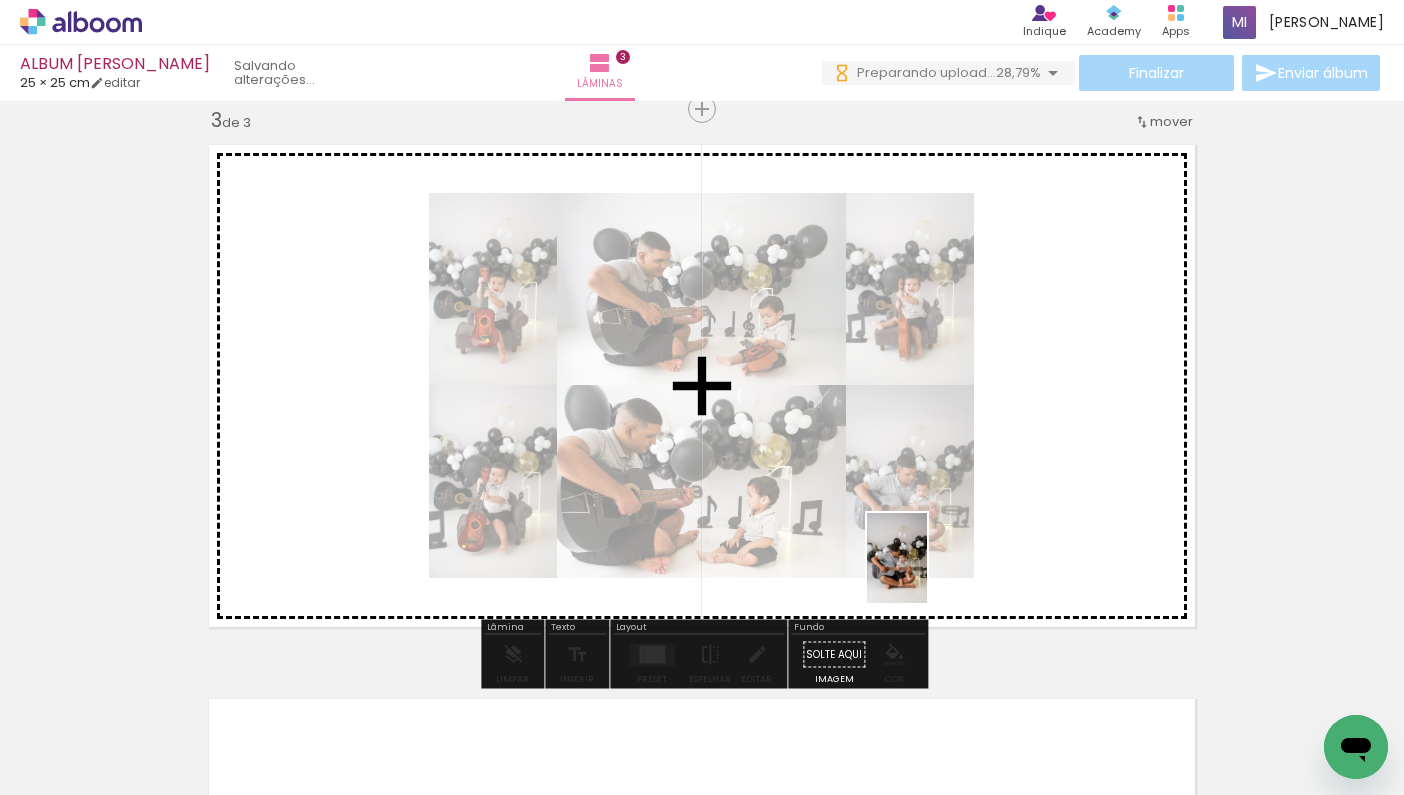 drag, startPoint x: 917, startPoint y: 741, endPoint x: 930, endPoint y: 526, distance: 215.39267 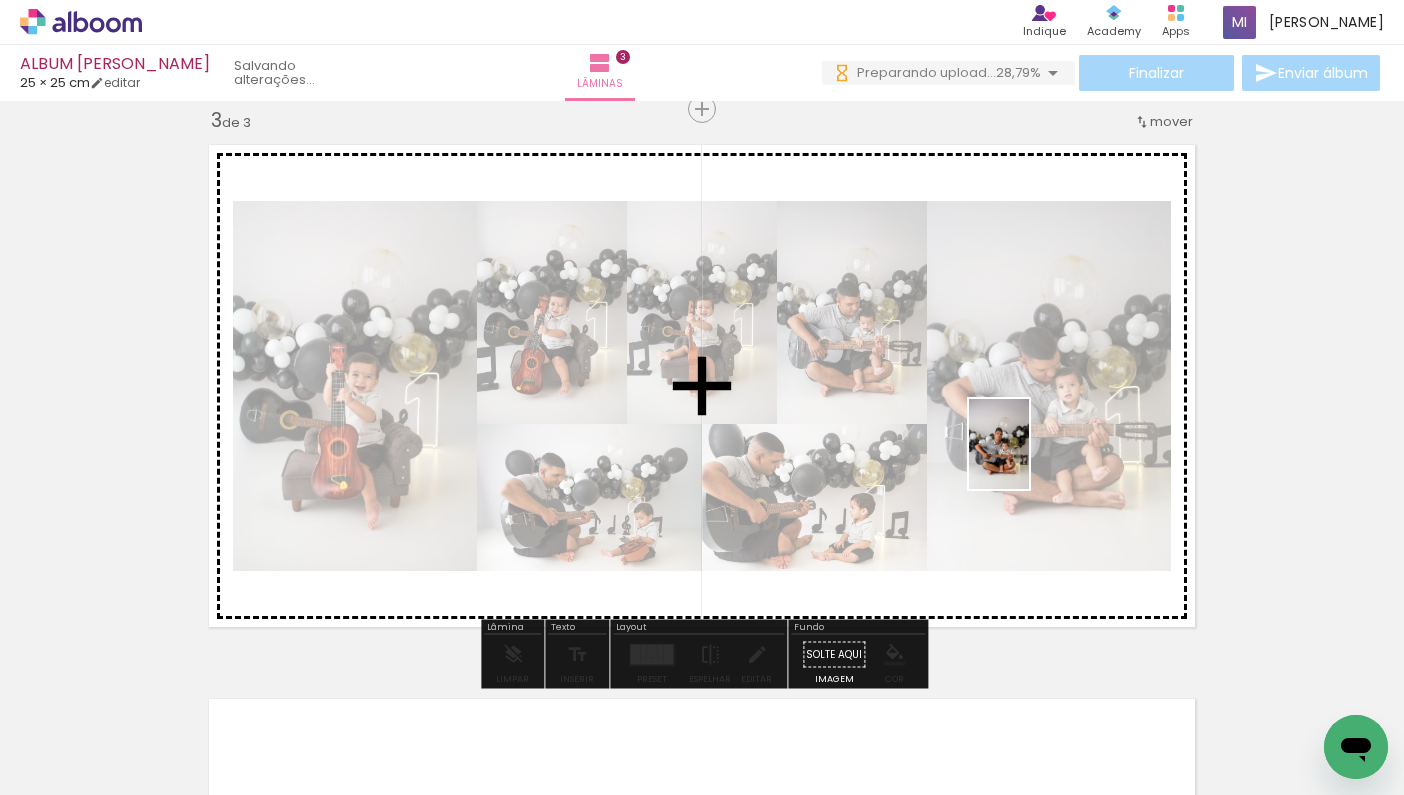 drag, startPoint x: 1031, startPoint y: 712, endPoint x: 1028, endPoint y: 458, distance: 254.01772 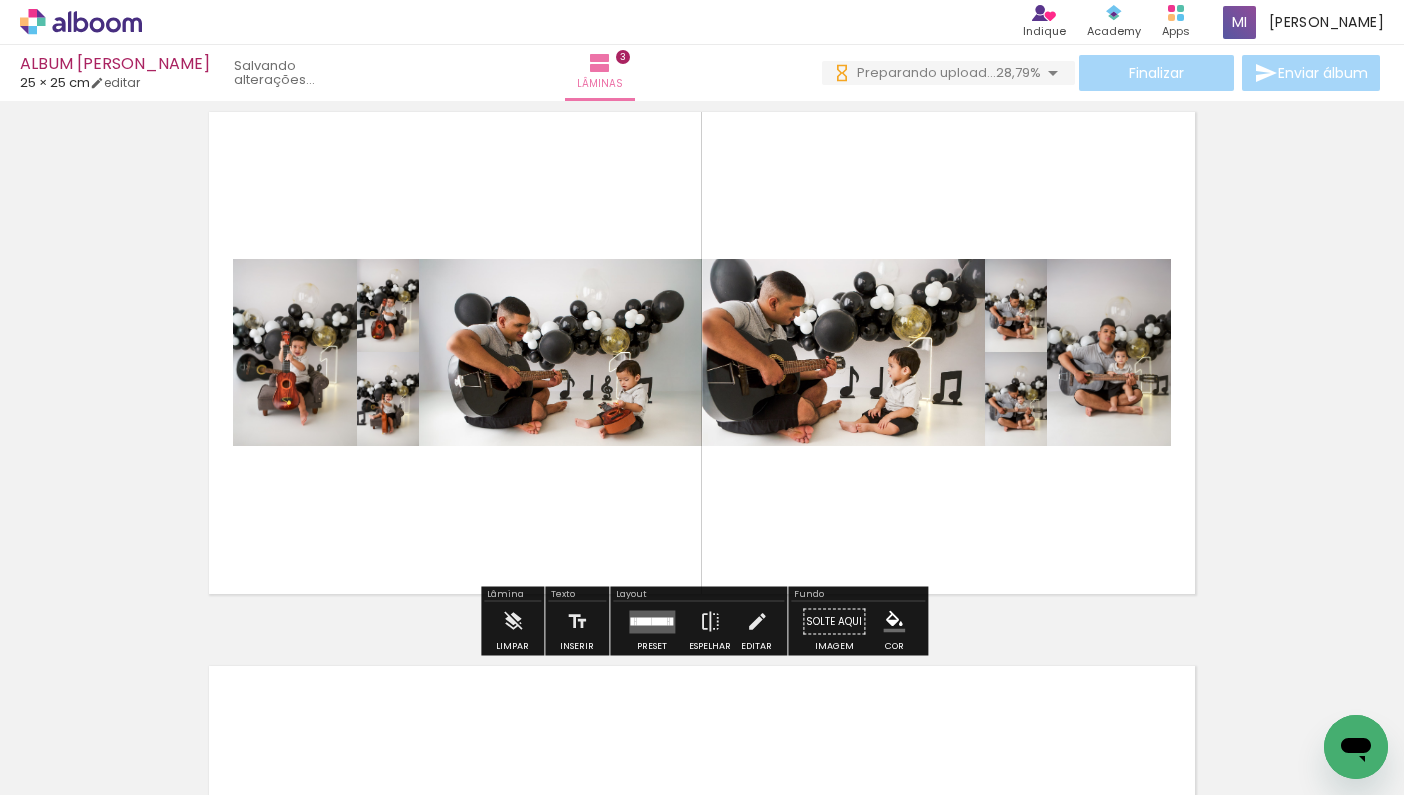 scroll, scrollTop: 1167, scrollLeft: 0, axis: vertical 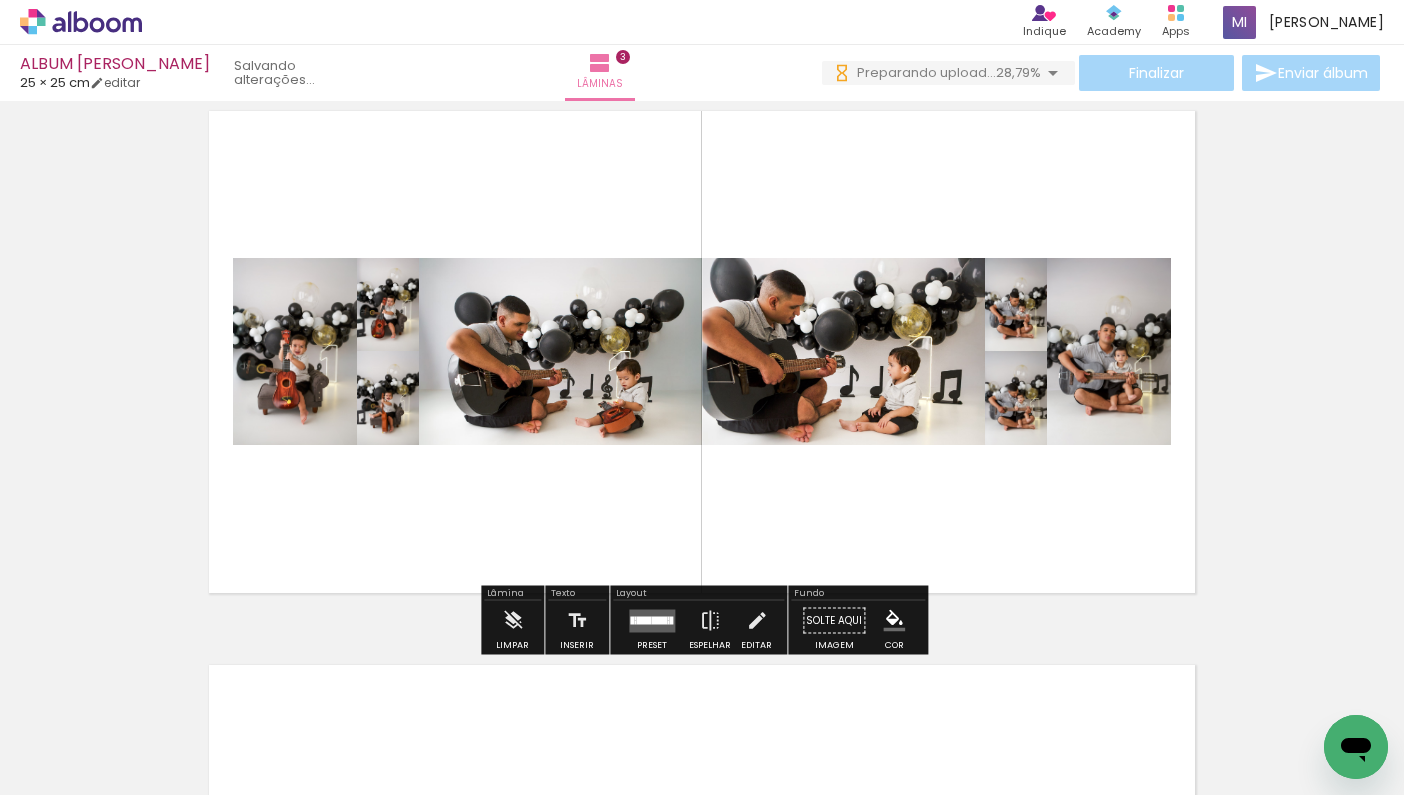 click at bounding box center [652, 620] 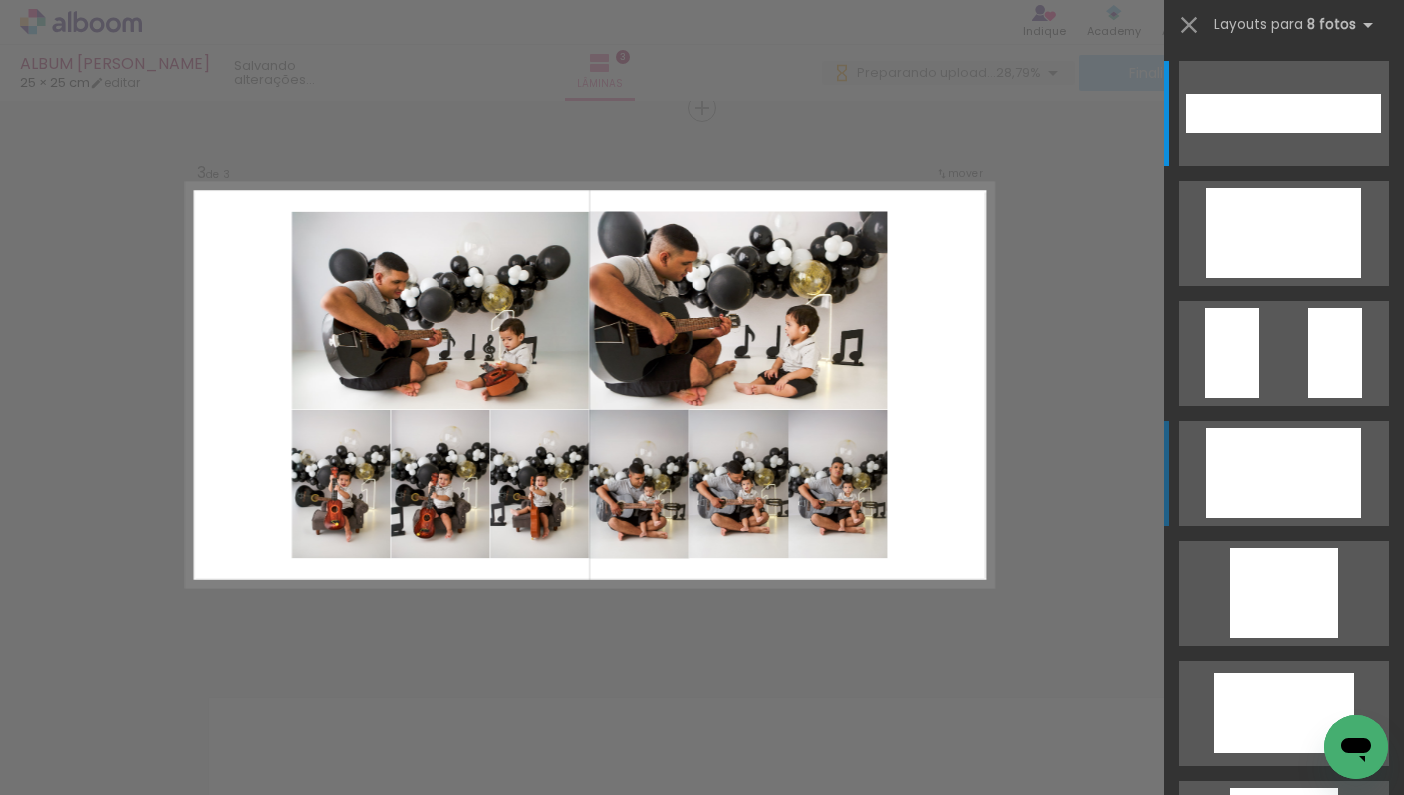 scroll, scrollTop: 1133, scrollLeft: 0, axis: vertical 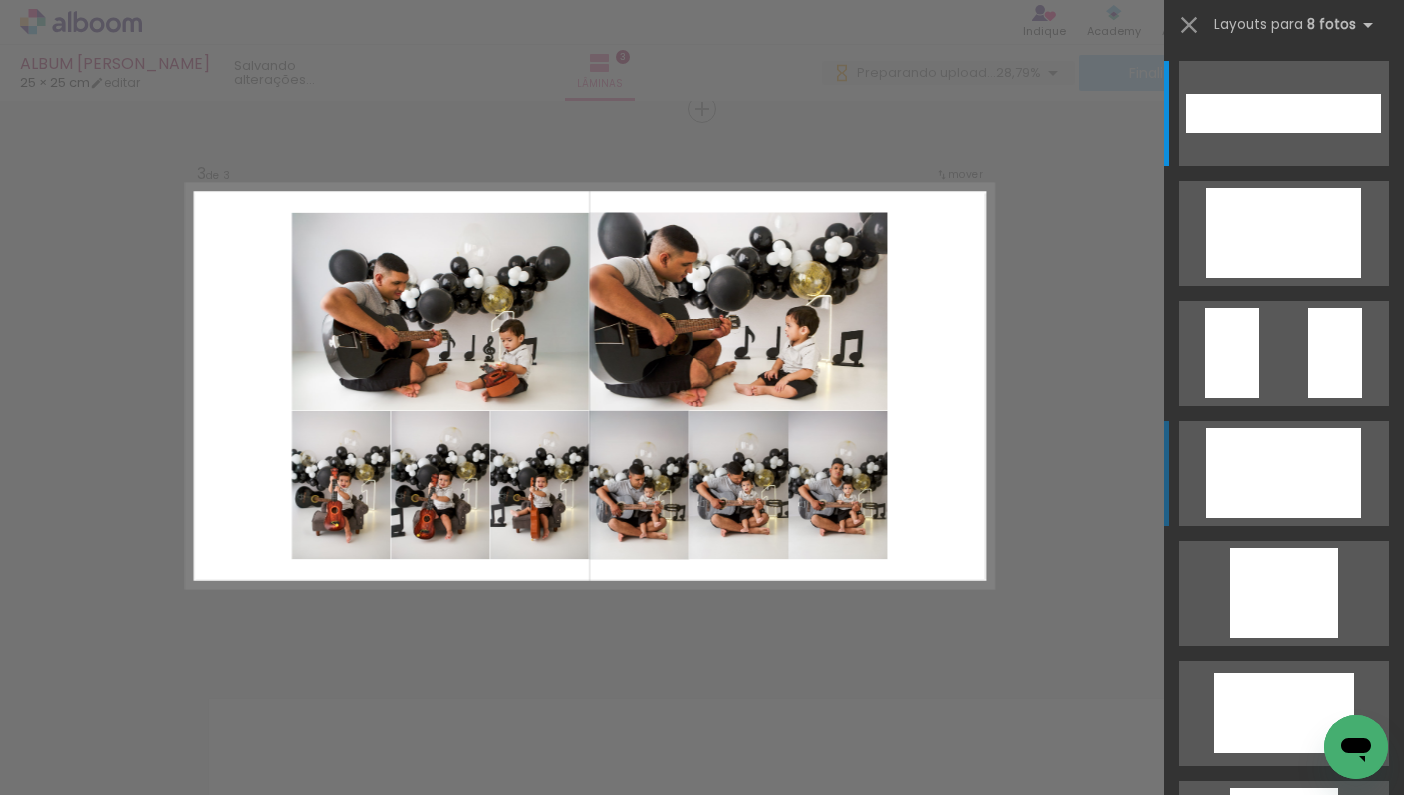 click at bounding box center (1198, 113) 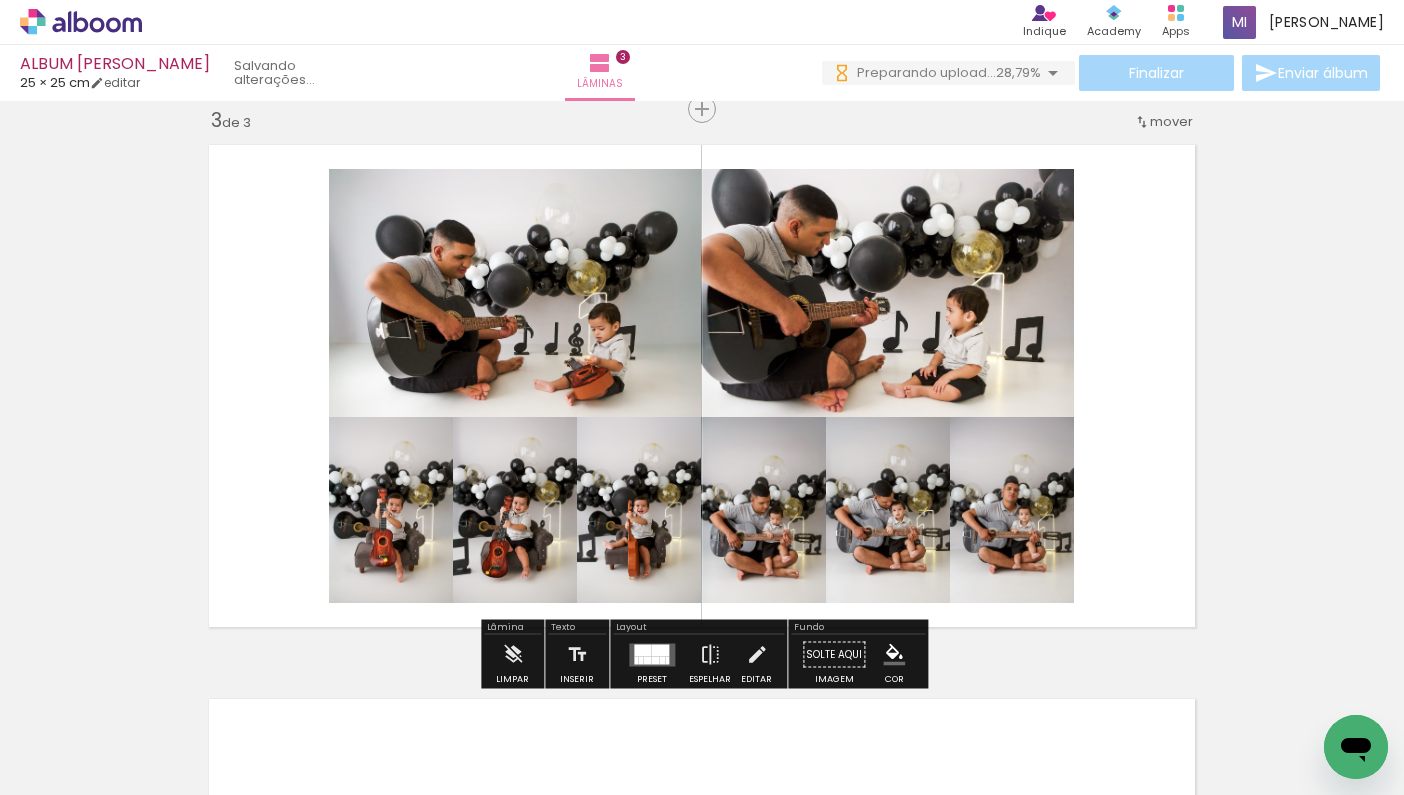 click at bounding box center [647, 660] 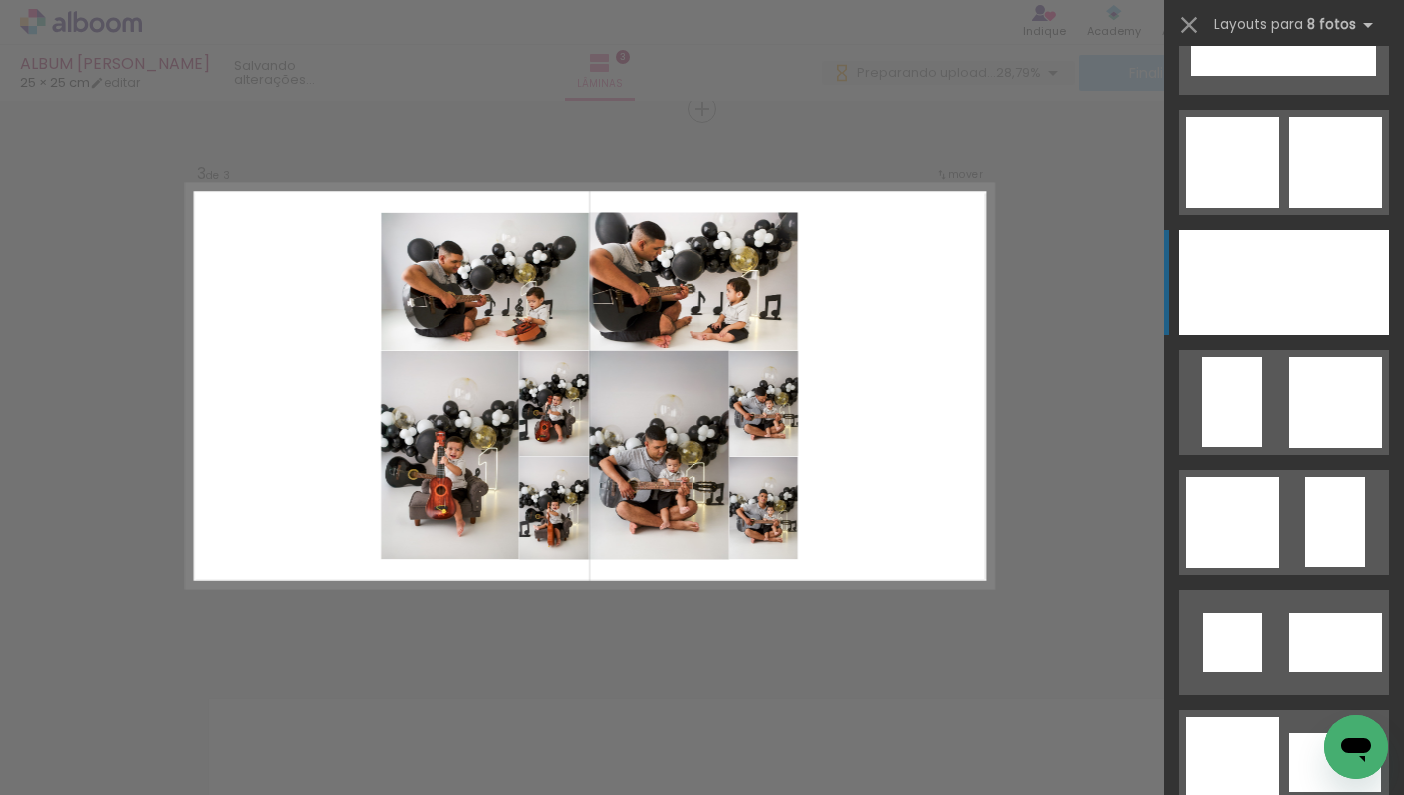 scroll, scrollTop: 1057, scrollLeft: 0, axis: vertical 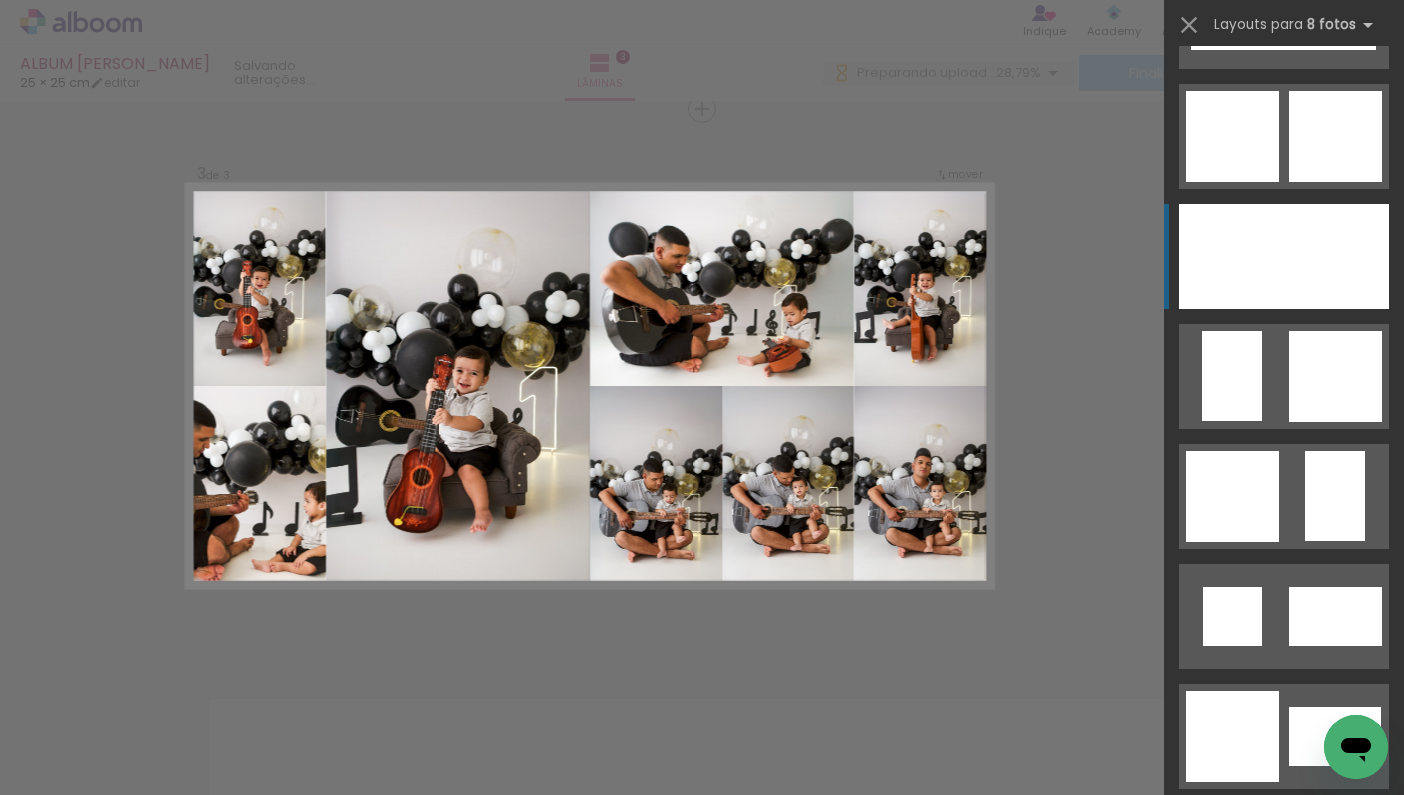 click at bounding box center (1249, 256) 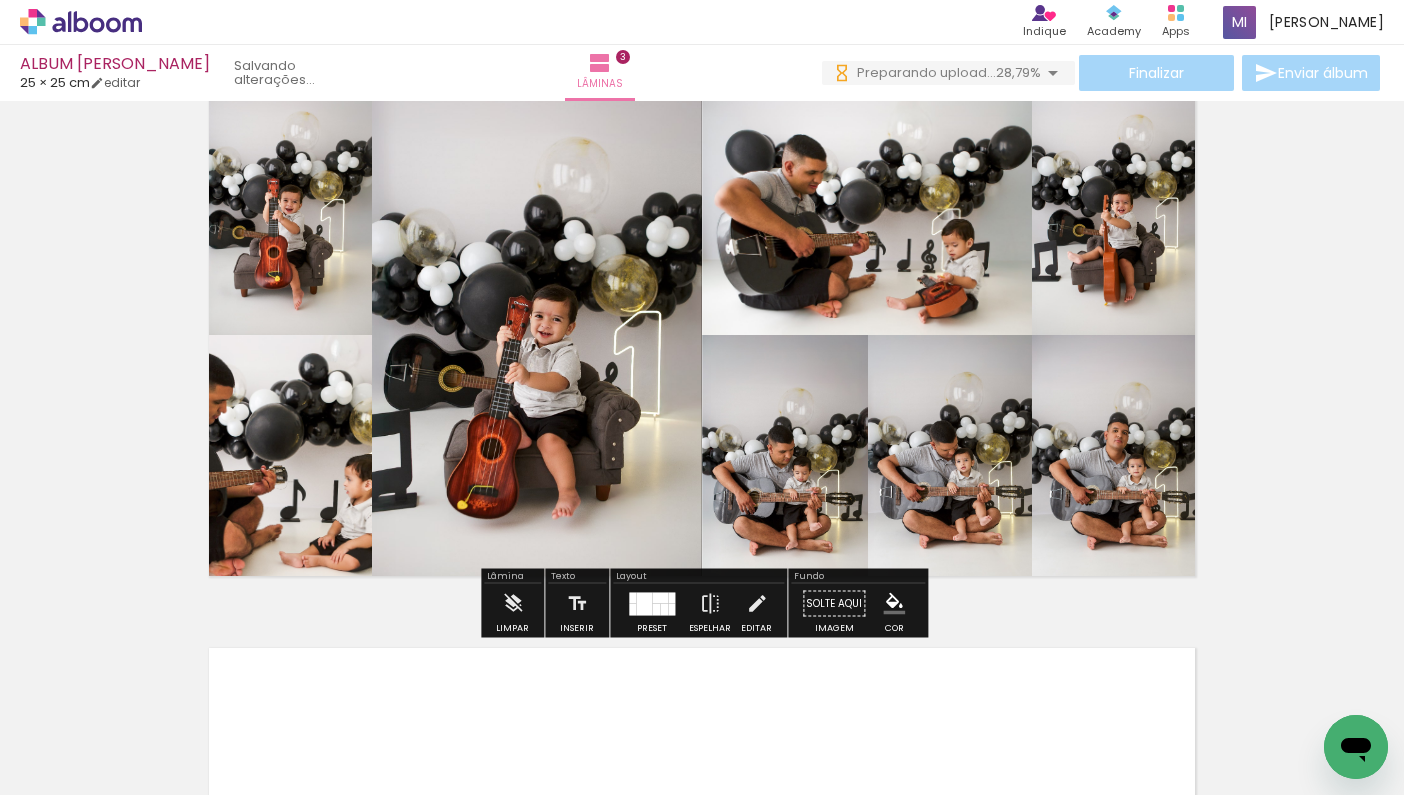 scroll, scrollTop: 1197, scrollLeft: 0, axis: vertical 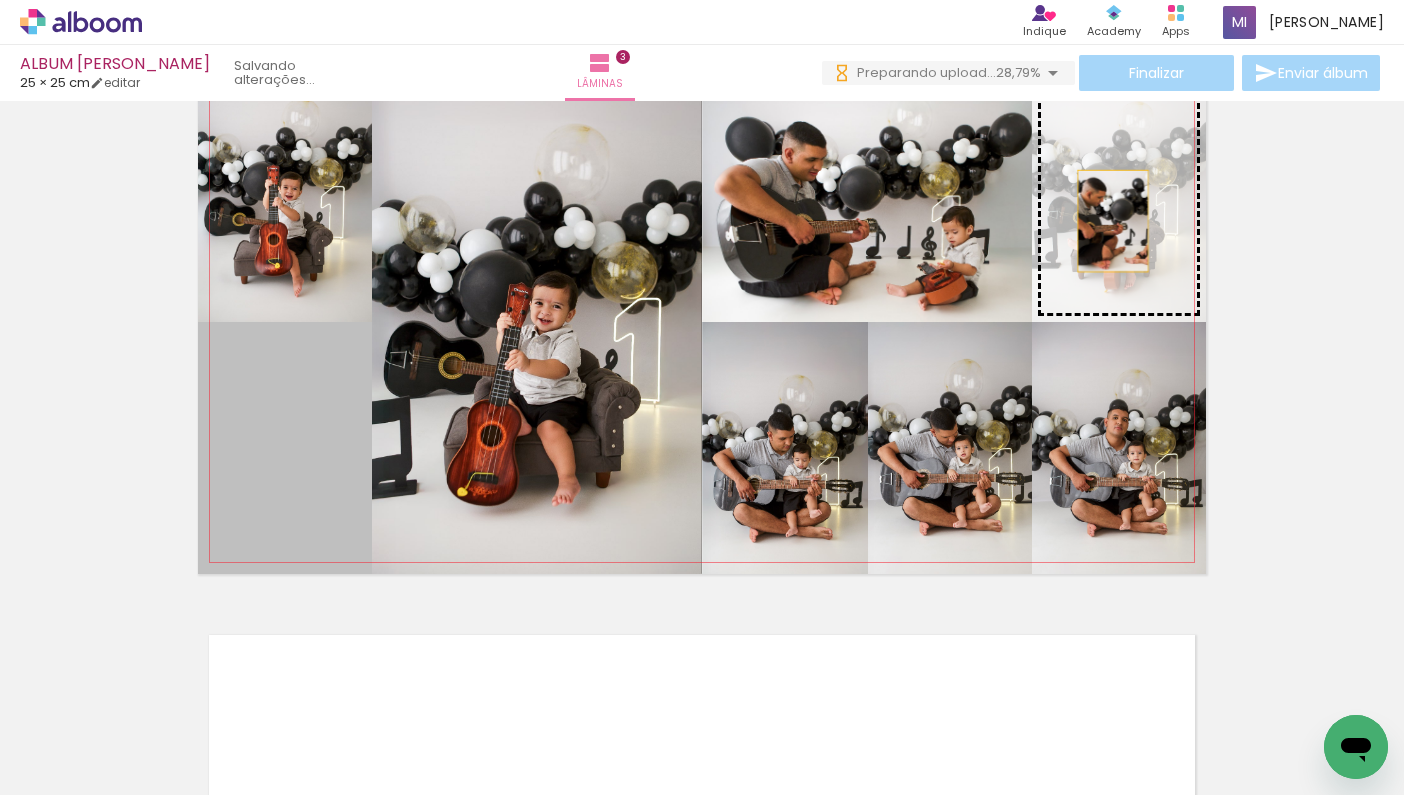 drag, startPoint x: 343, startPoint y: 466, endPoint x: 1111, endPoint y: 220, distance: 806.4366 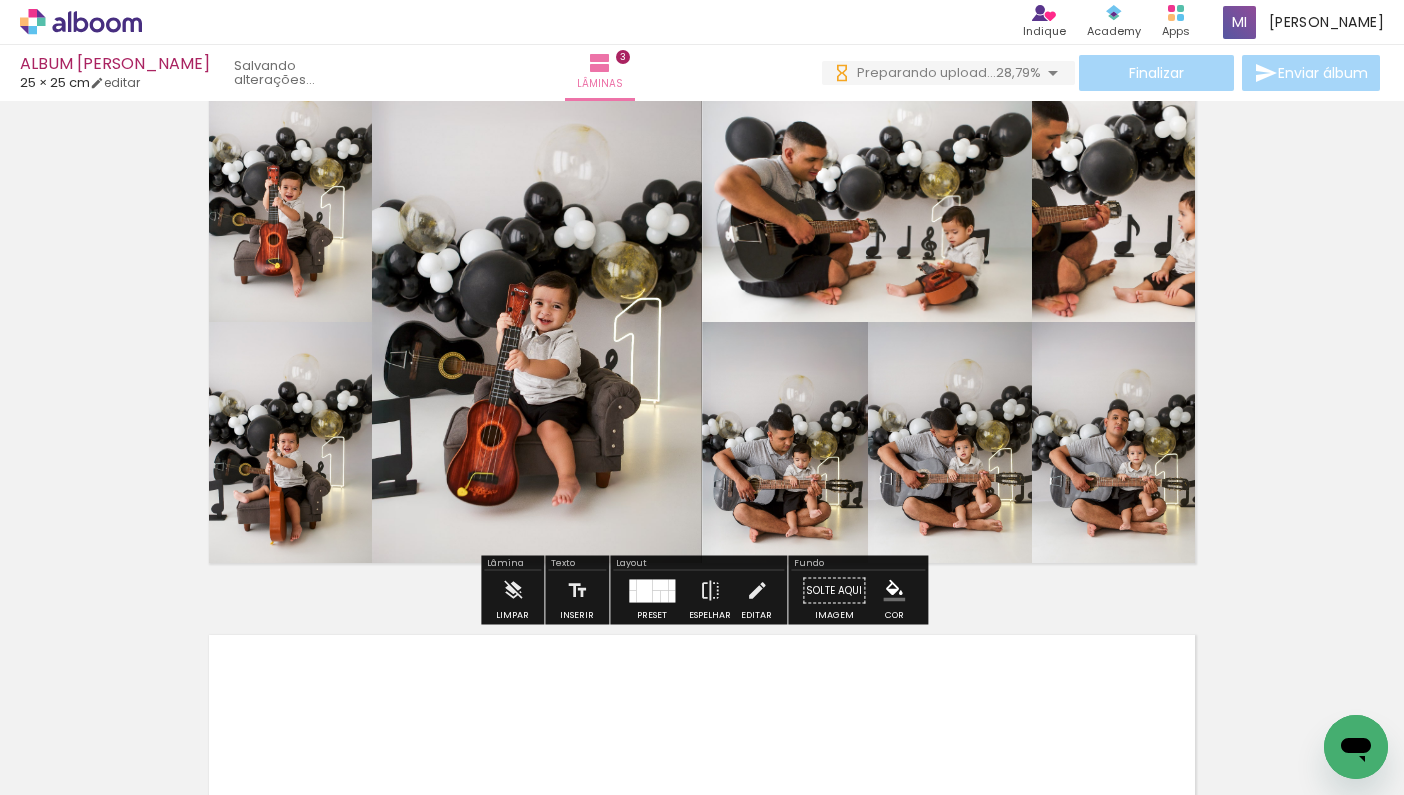 click 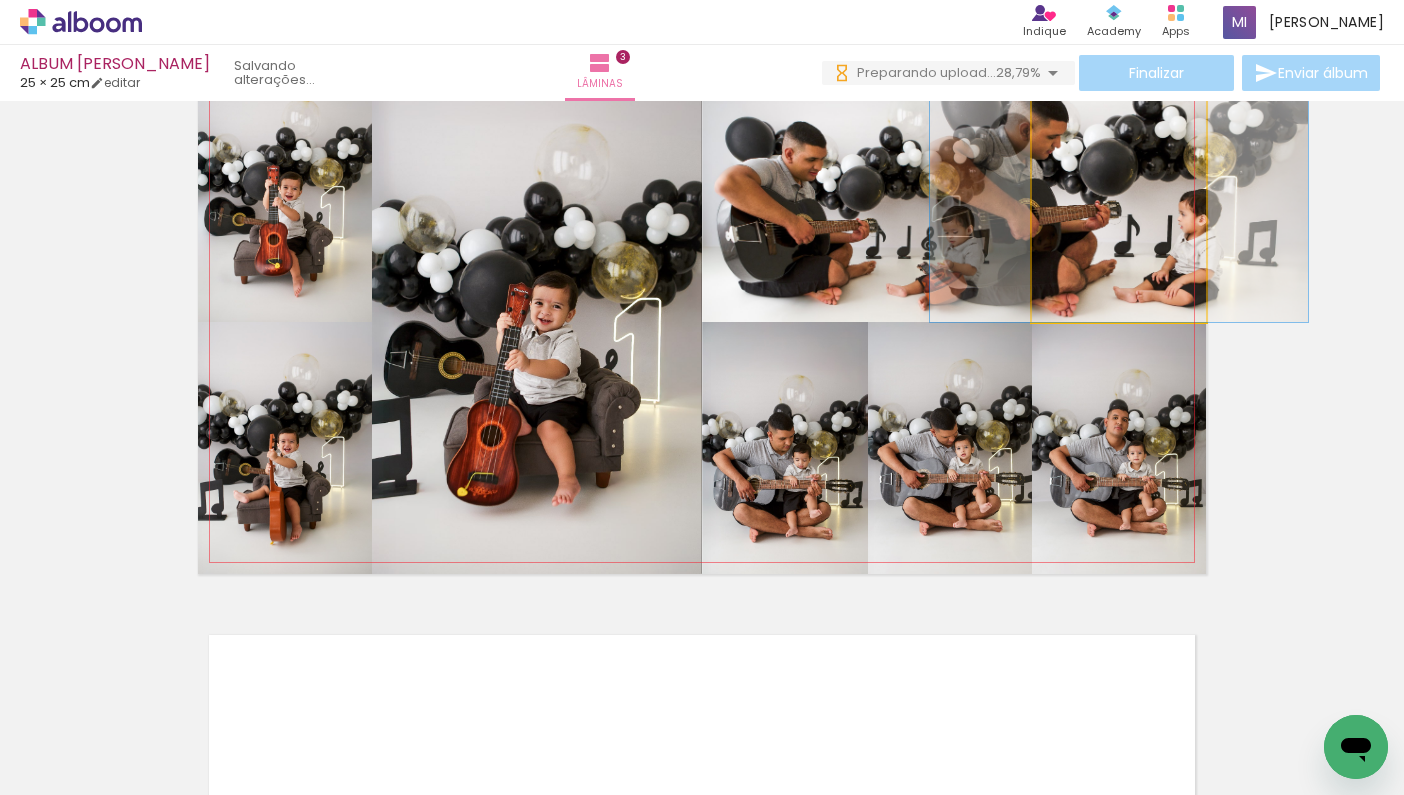 click 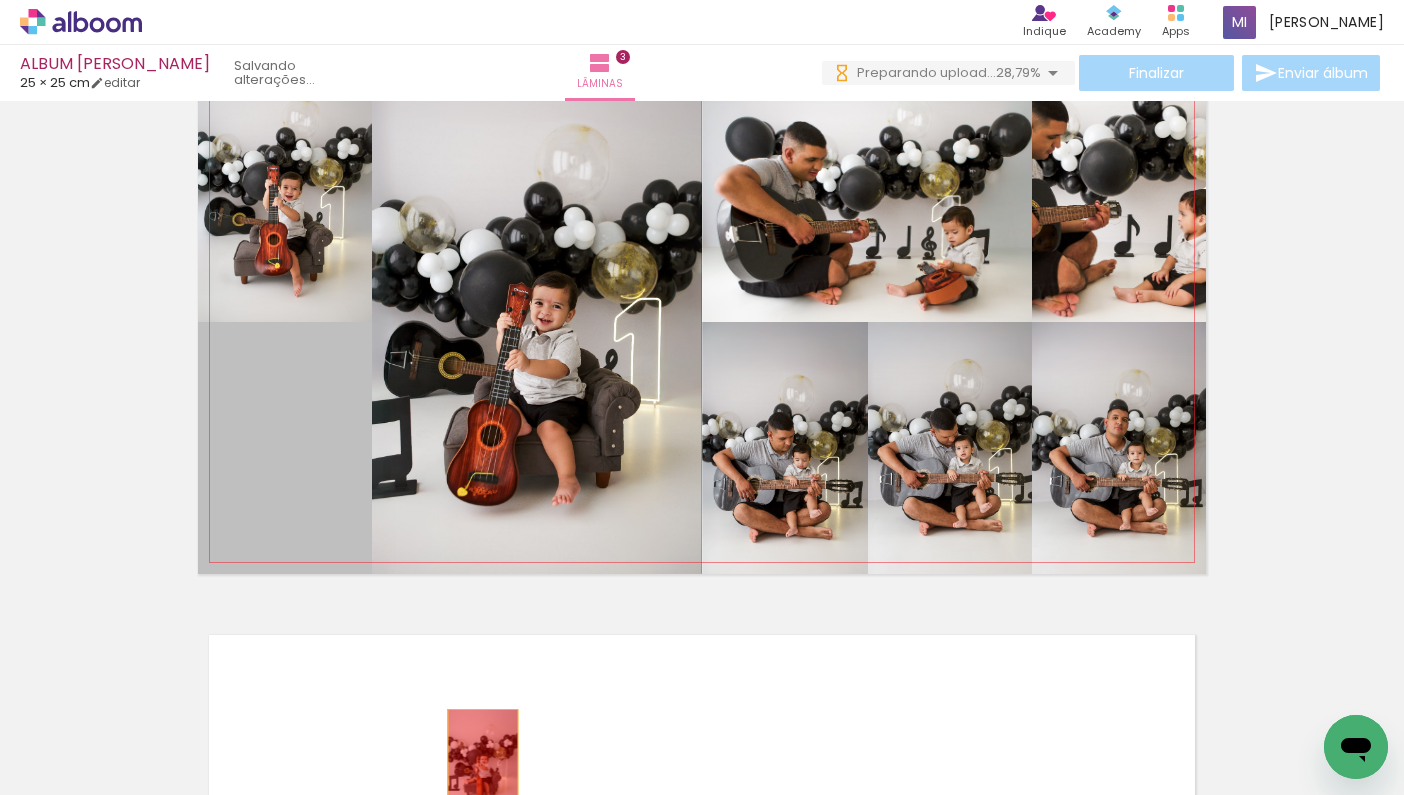 drag, startPoint x: 347, startPoint y: 455, endPoint x: 483, endPoint y: 760, distance: 333.9476 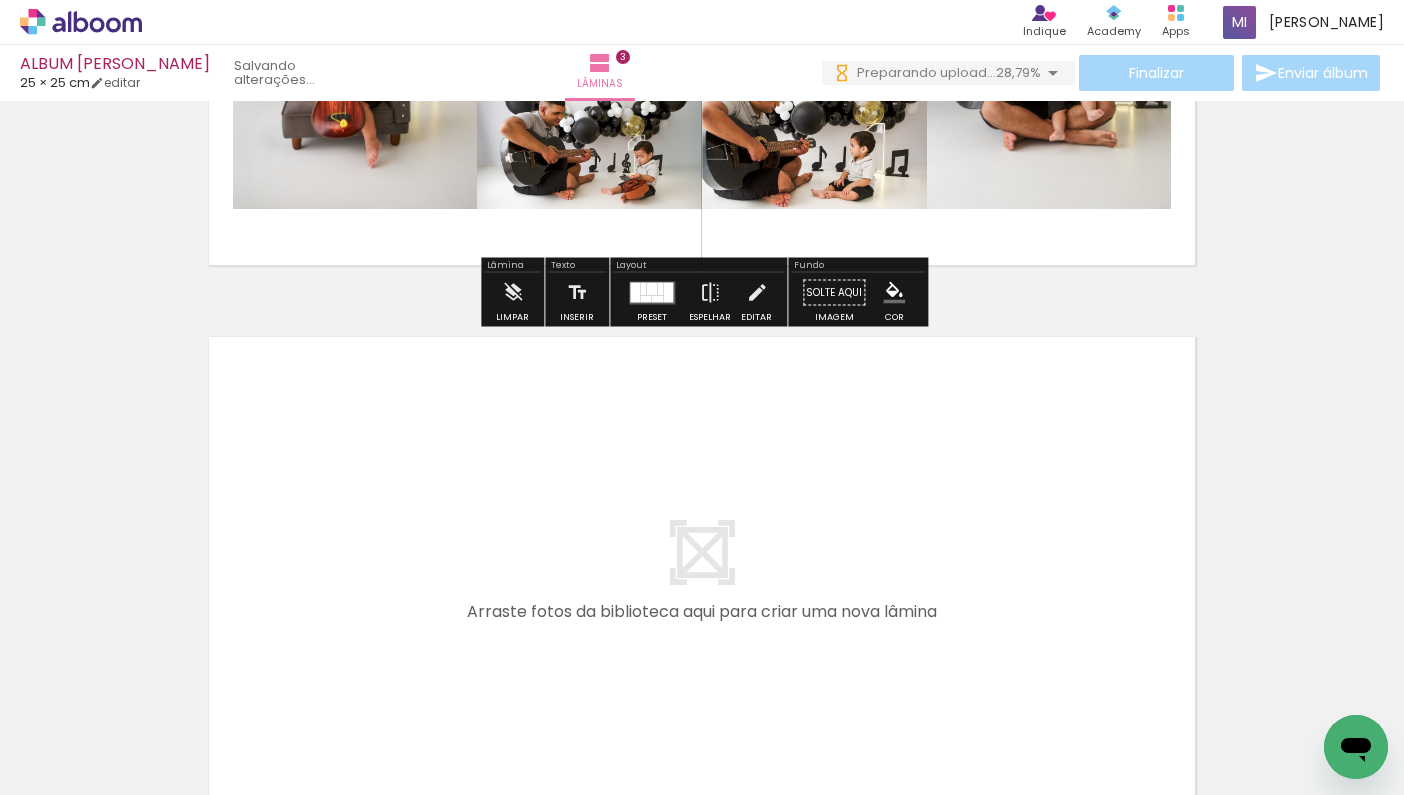scroll, scrollTop: 1502, scrollLeft: 0, axis: vertical 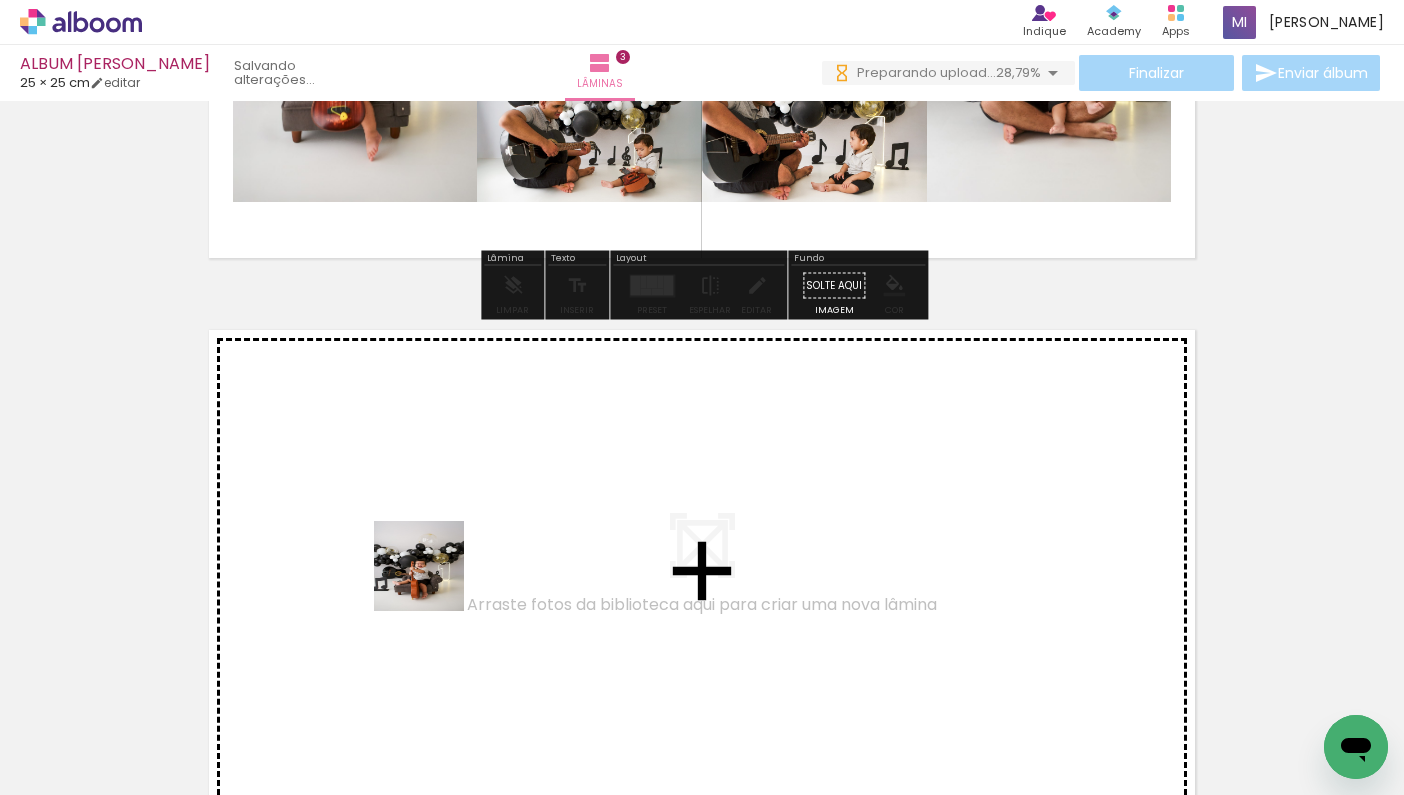 drag, startPoint x: 444, startPoint y: 722, endPoint x: 430, endPoint y: 575, distance: 147.66516 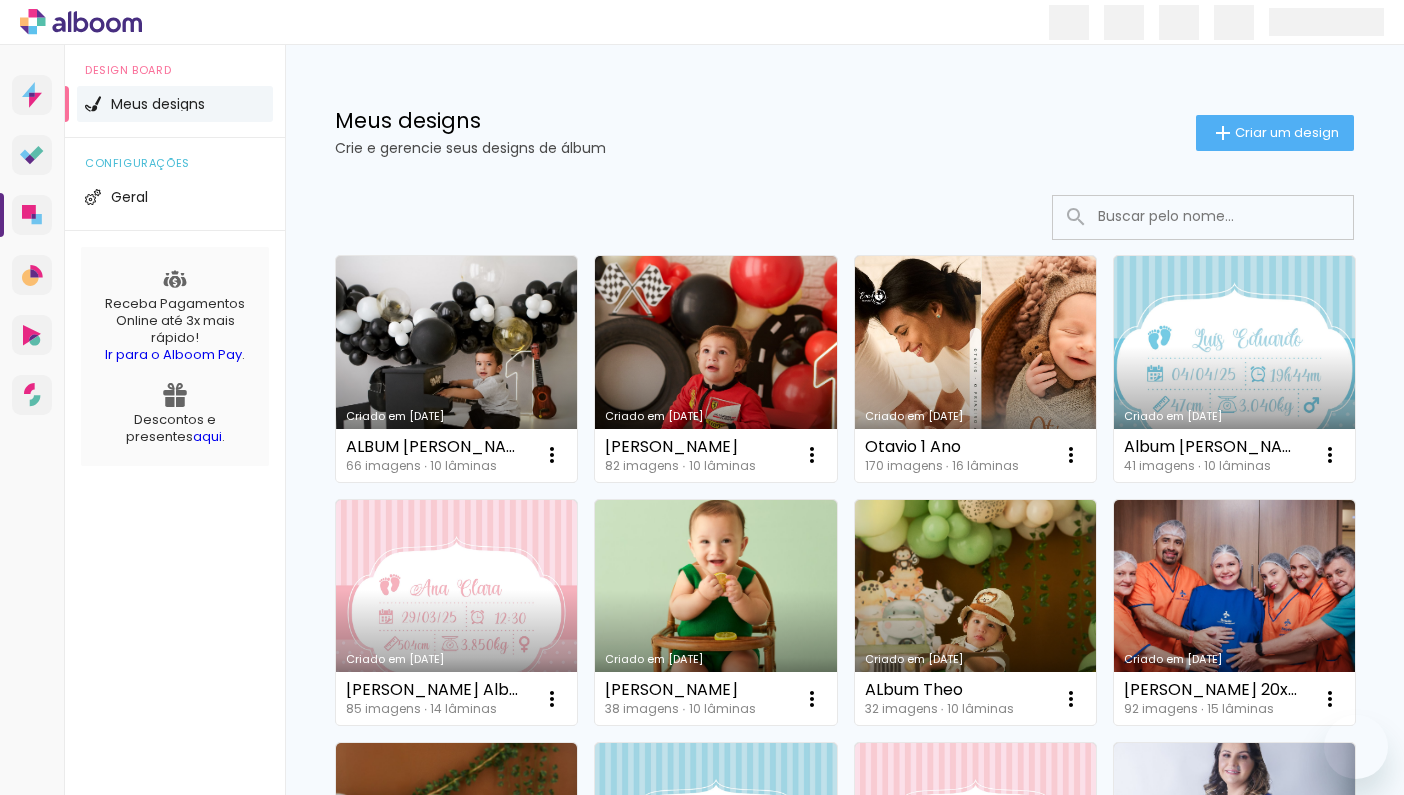 scroll, scrollTop: 0, scrollLeft: 0, axis: both 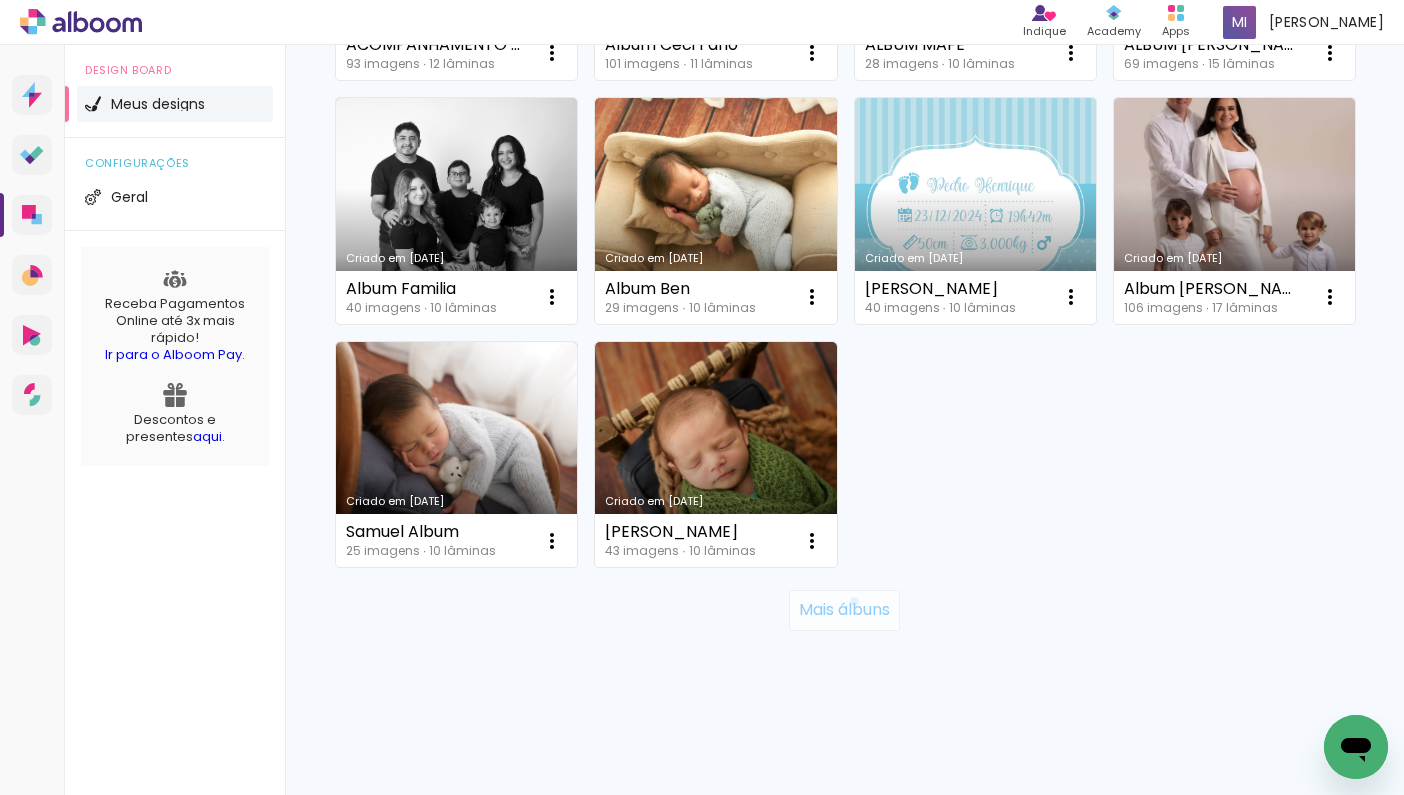 click on "Mais álbuns" 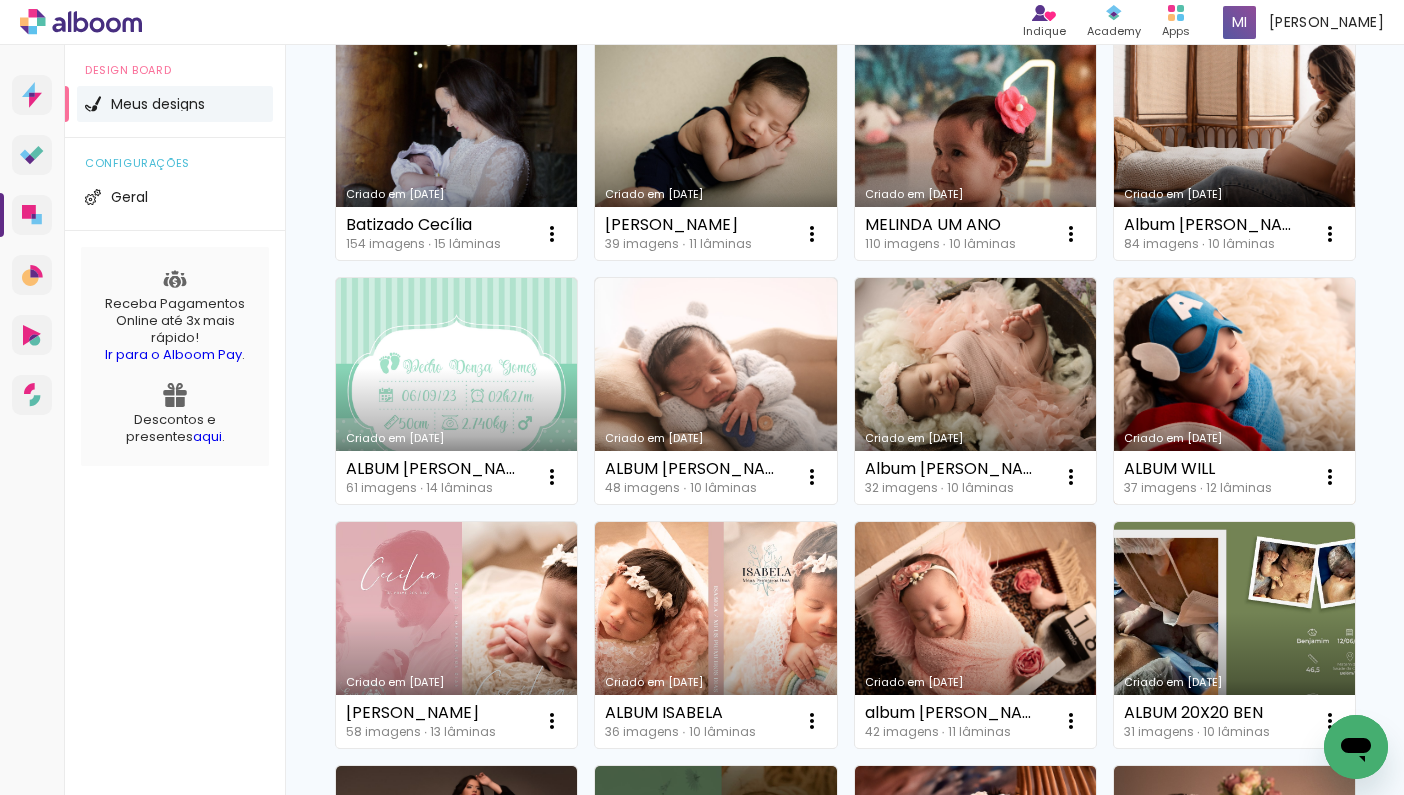 scroll, scrollTop: 2216, scrollLeft: 0, axis: vertical 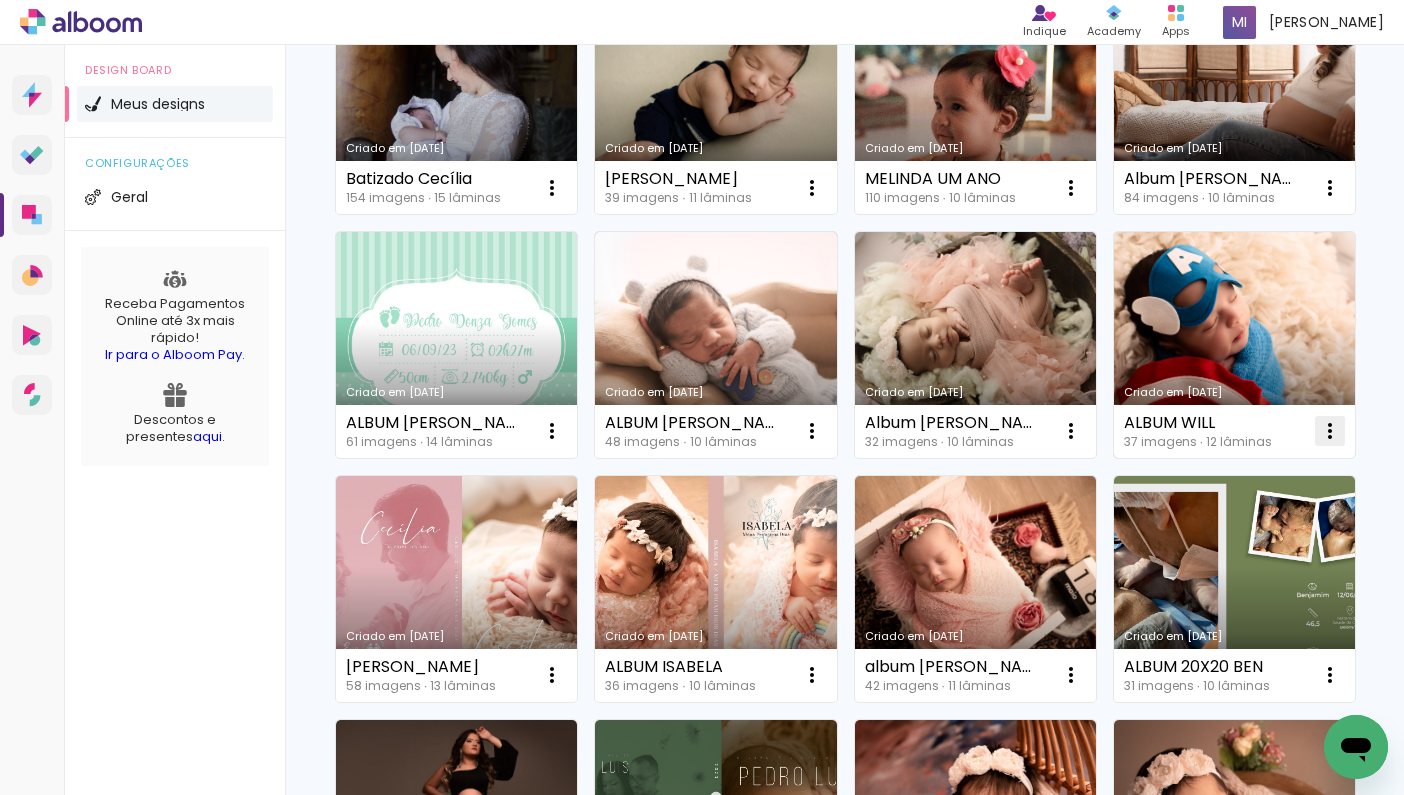 click at bounding box center (552, -1761) 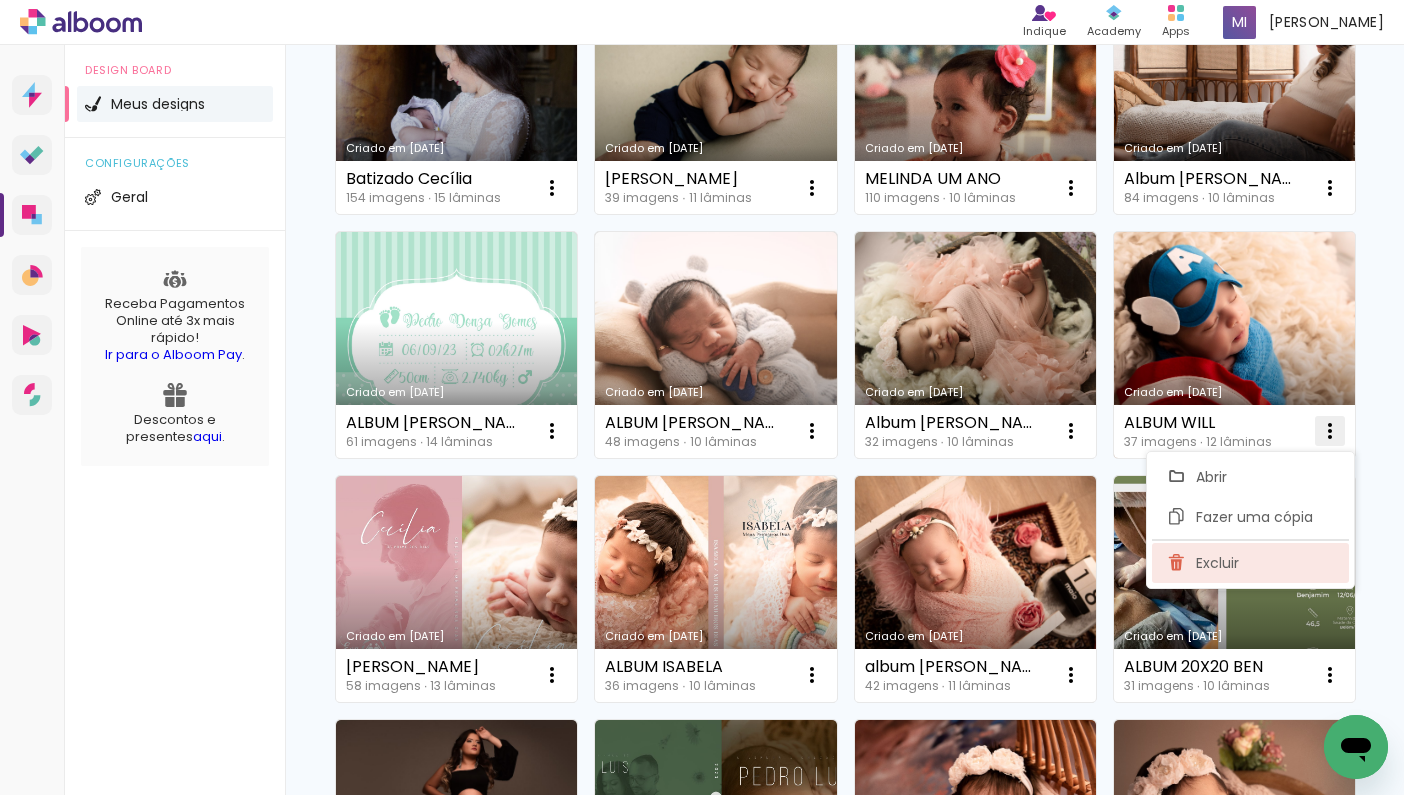 click on "Excluir" 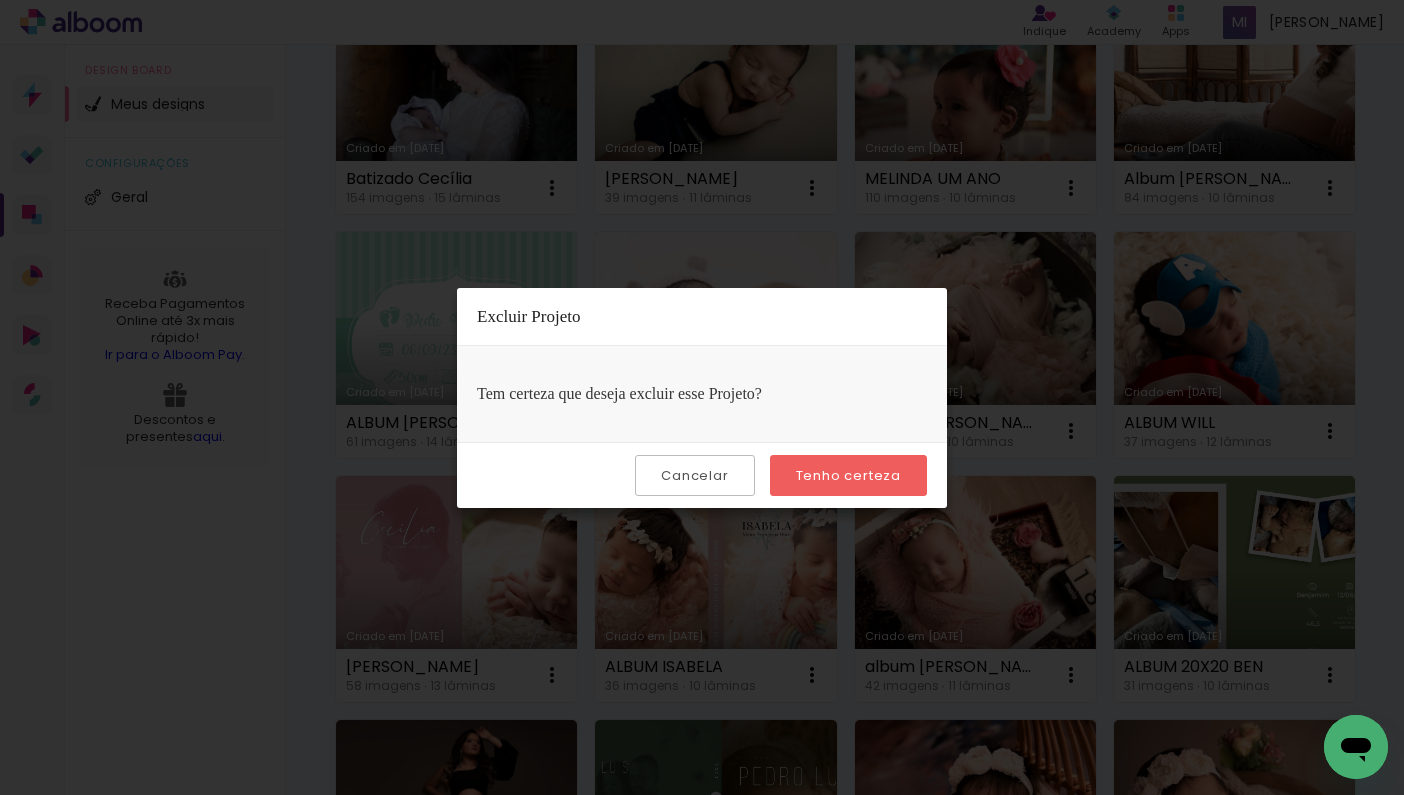 click on "Tenho certeza" at bounding box center (0, 0) 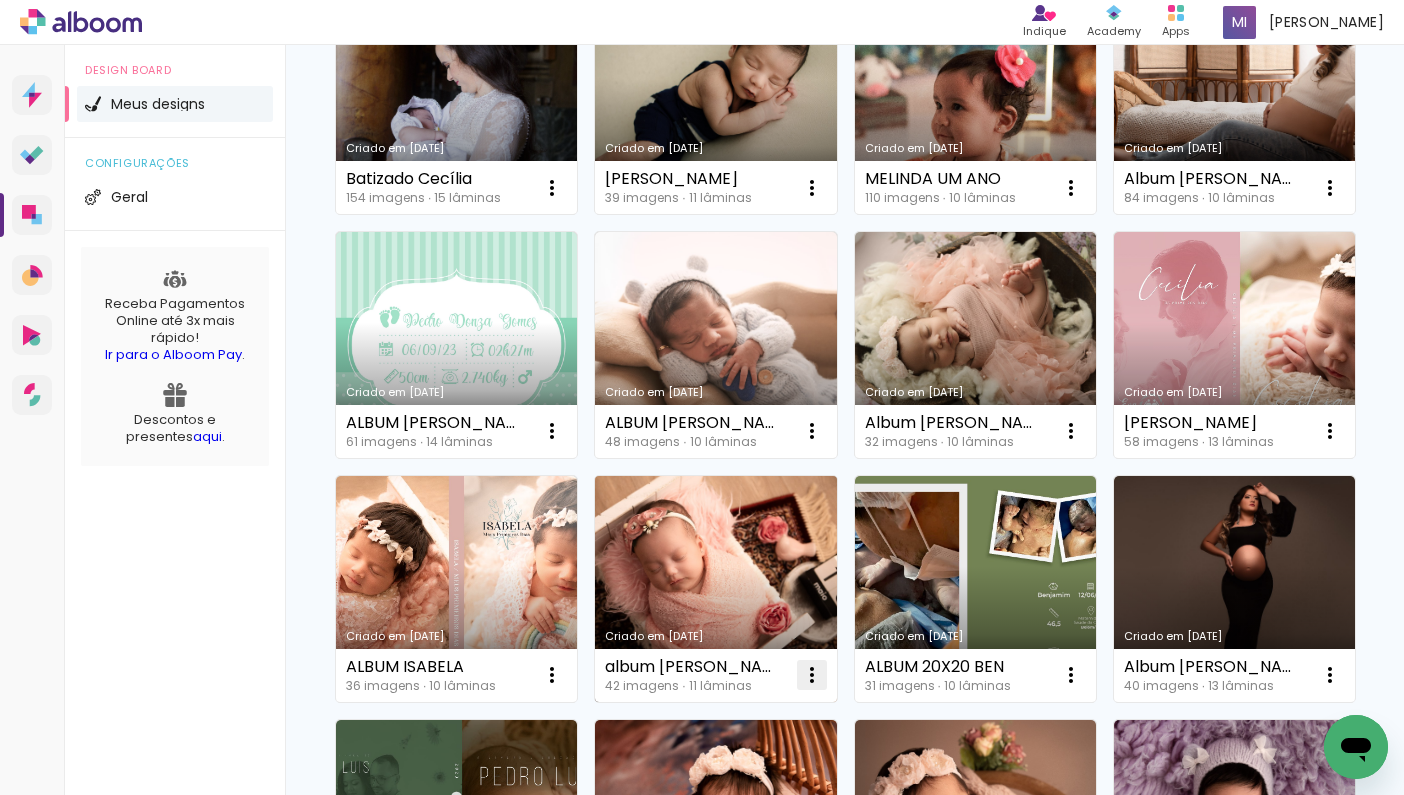 click at bounding box center [812, 675] 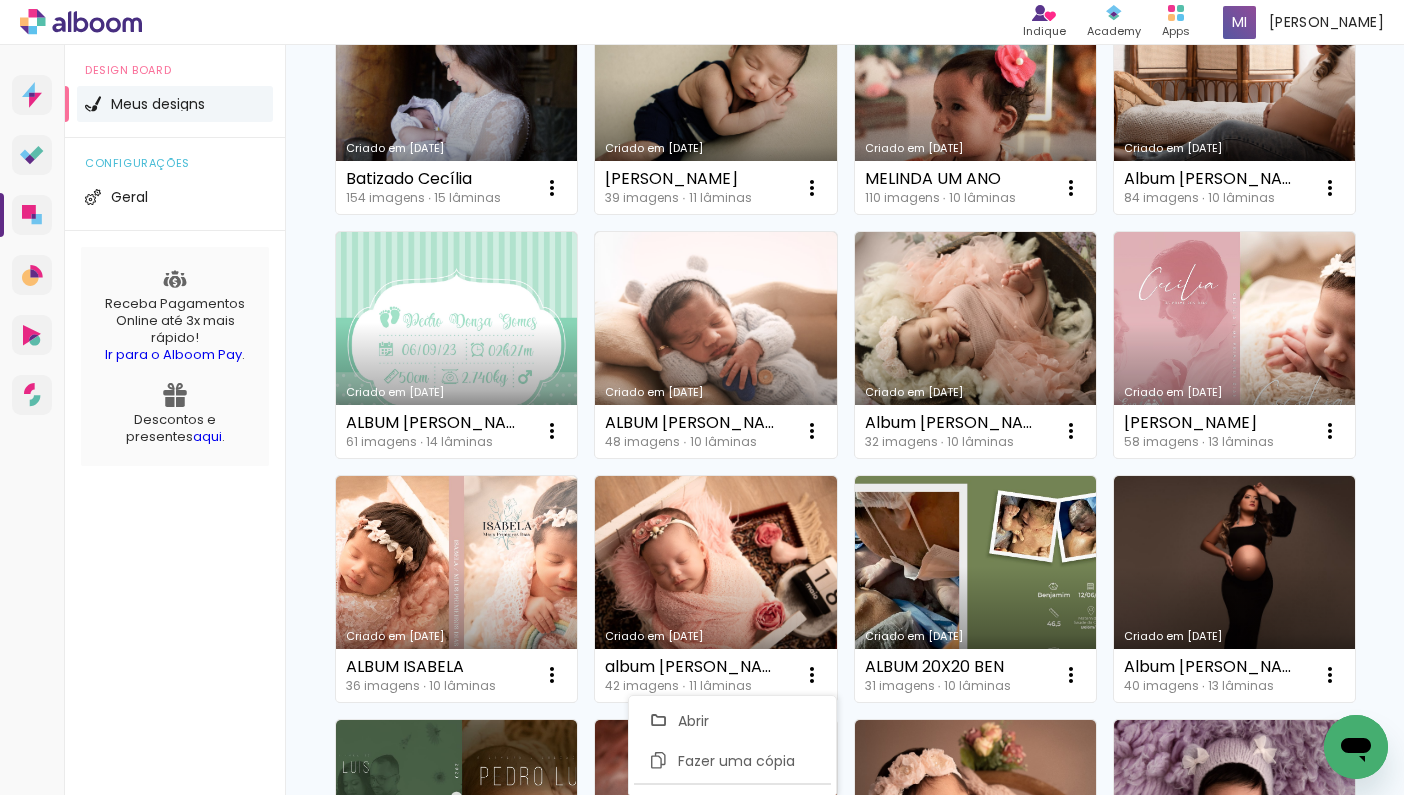 click on "Design Board Meus designs configurações Geral
Receba Pagamentos Online até 3x mais rápido!
Ir para o  Alboom Pay .
Descontos e presentes
aqui ." at bounding box center (175, 442) 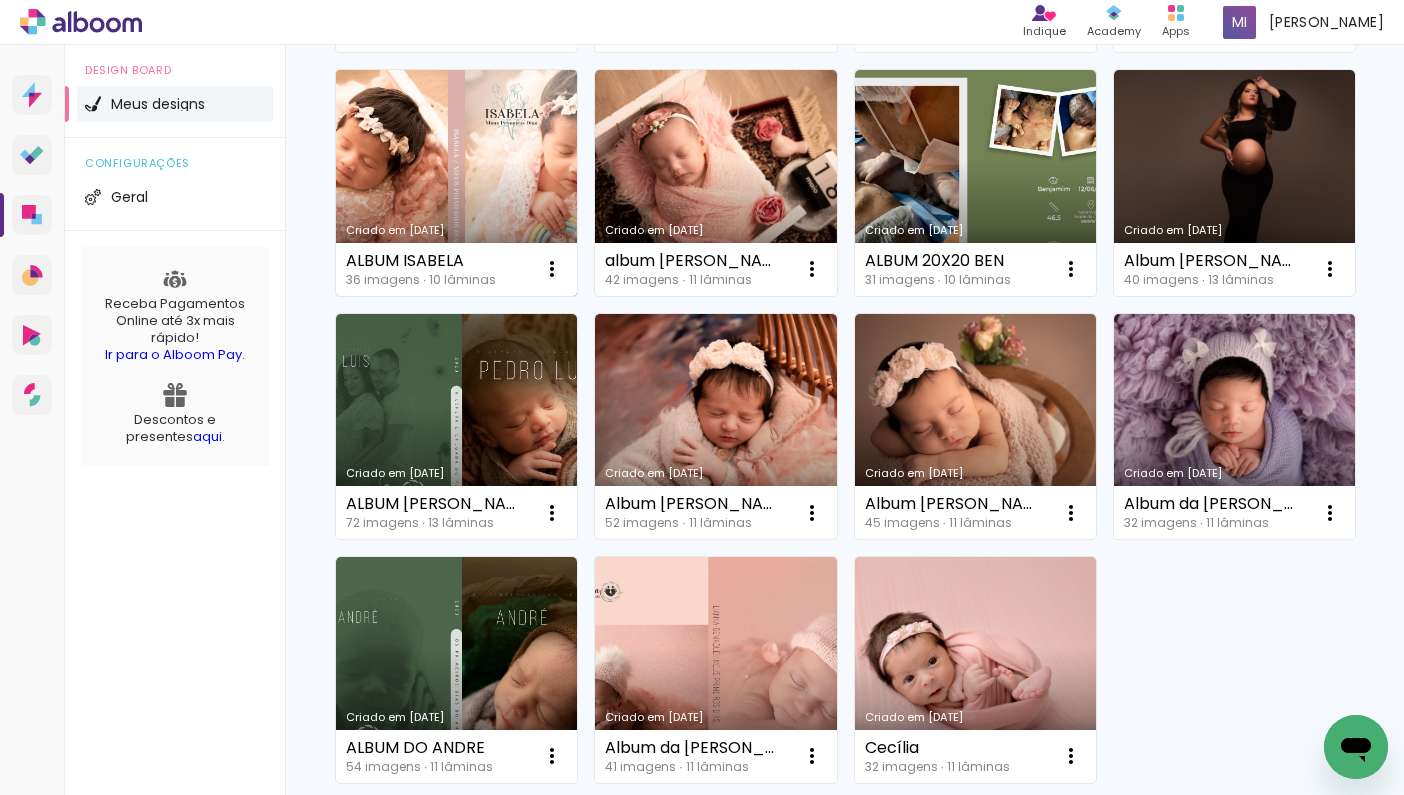 scroll, scrollTop: 2725, scrollLeft: 0, axis: vertical 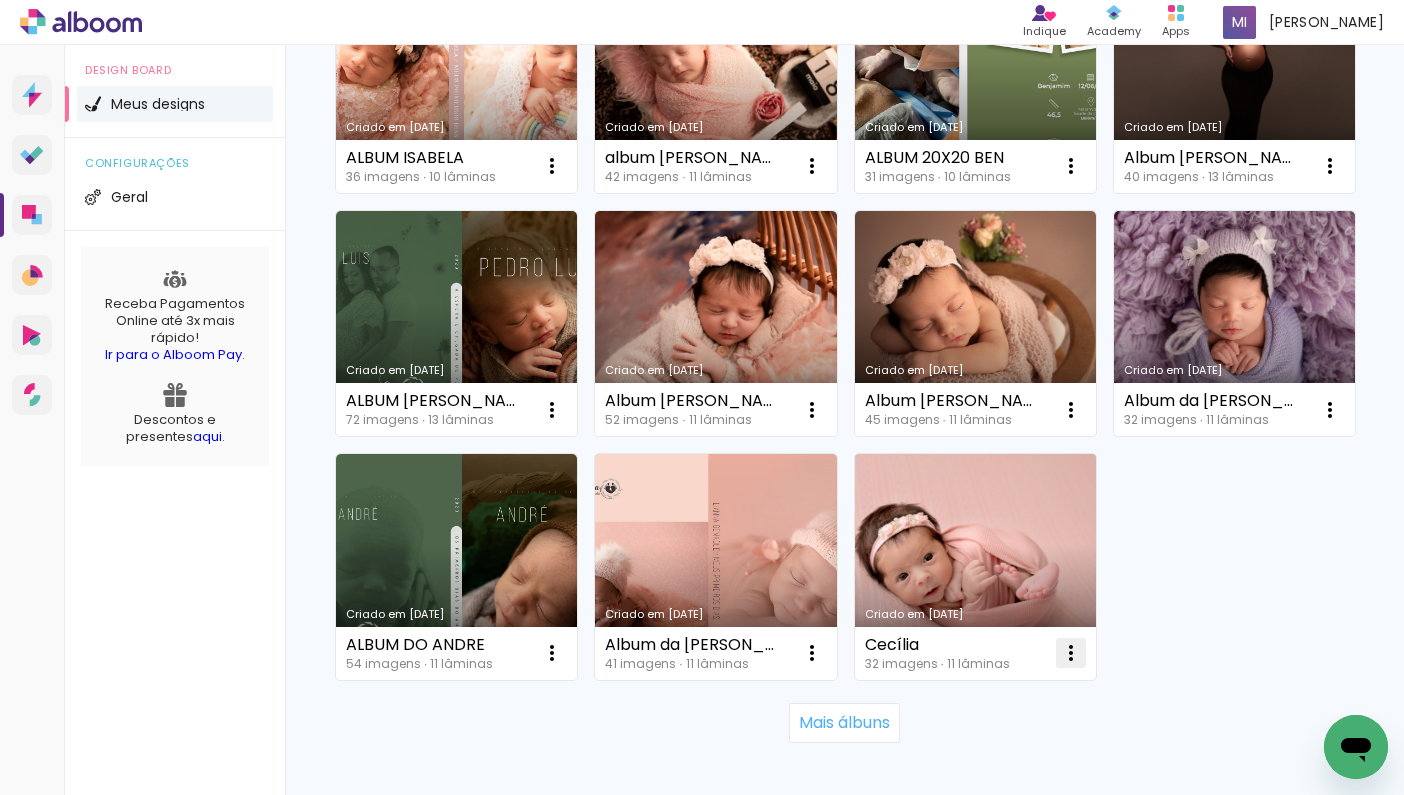 click at bounding box center [552, -2270] 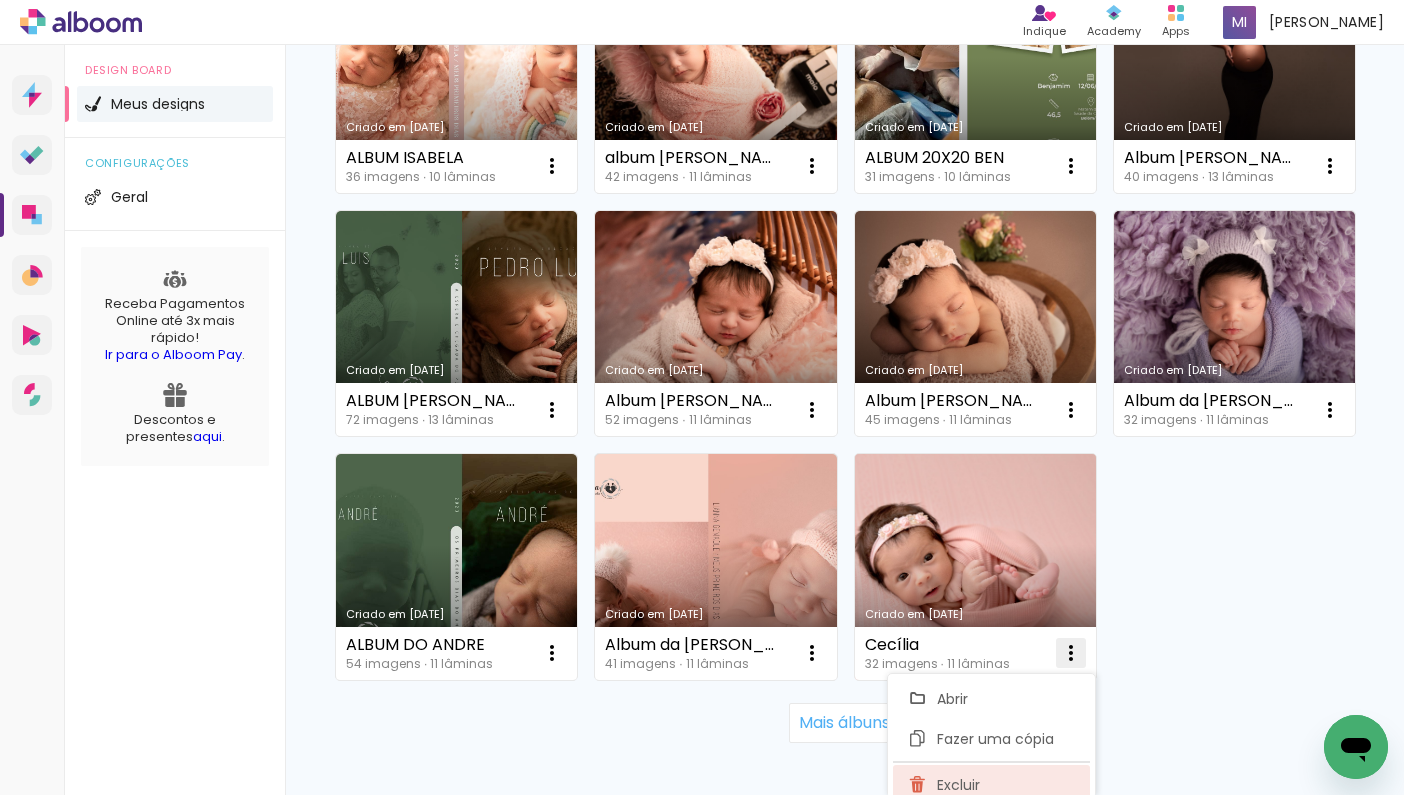 click on "Excluir" 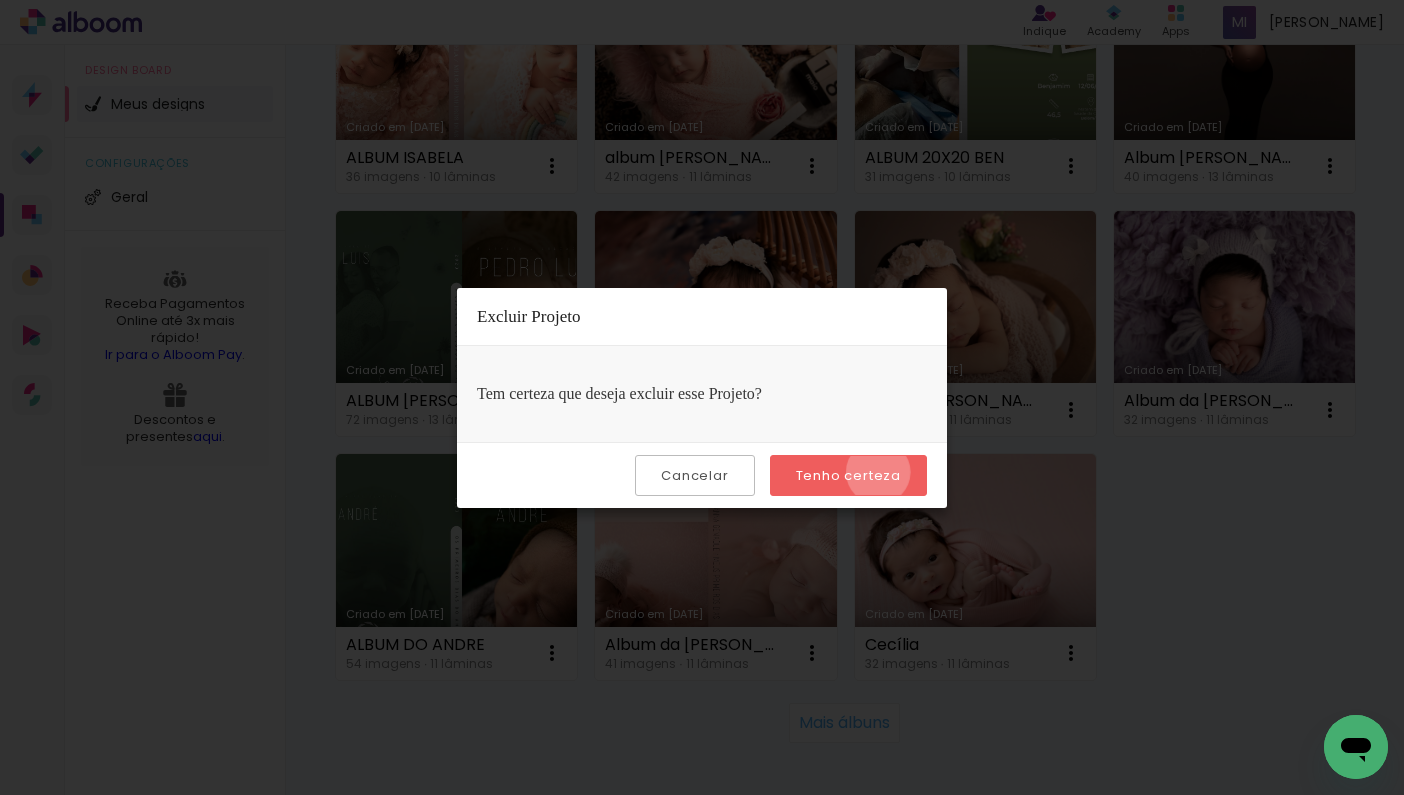 click on "Tenho certeza" at bounding box center [0, 0] 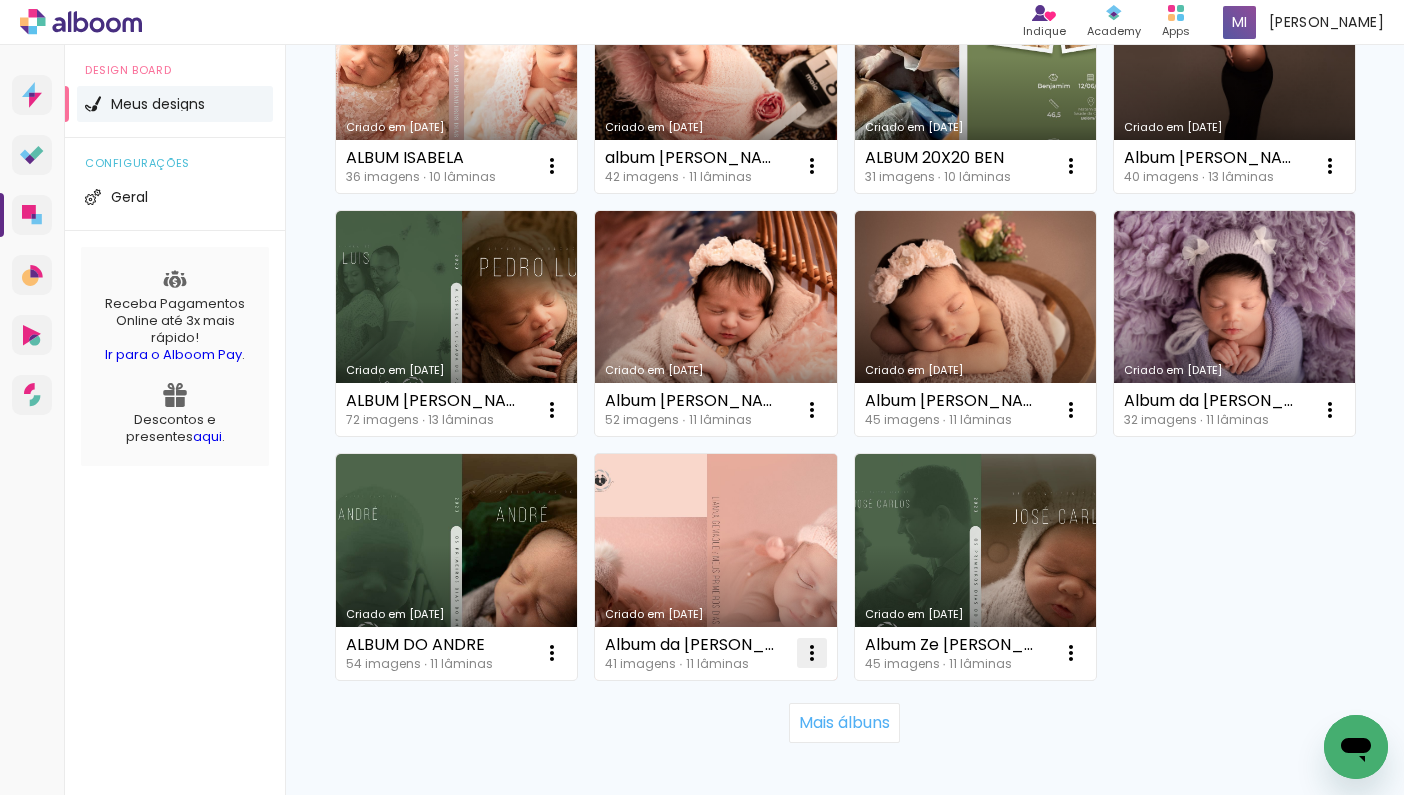 click at bounding box center (552, -2270) 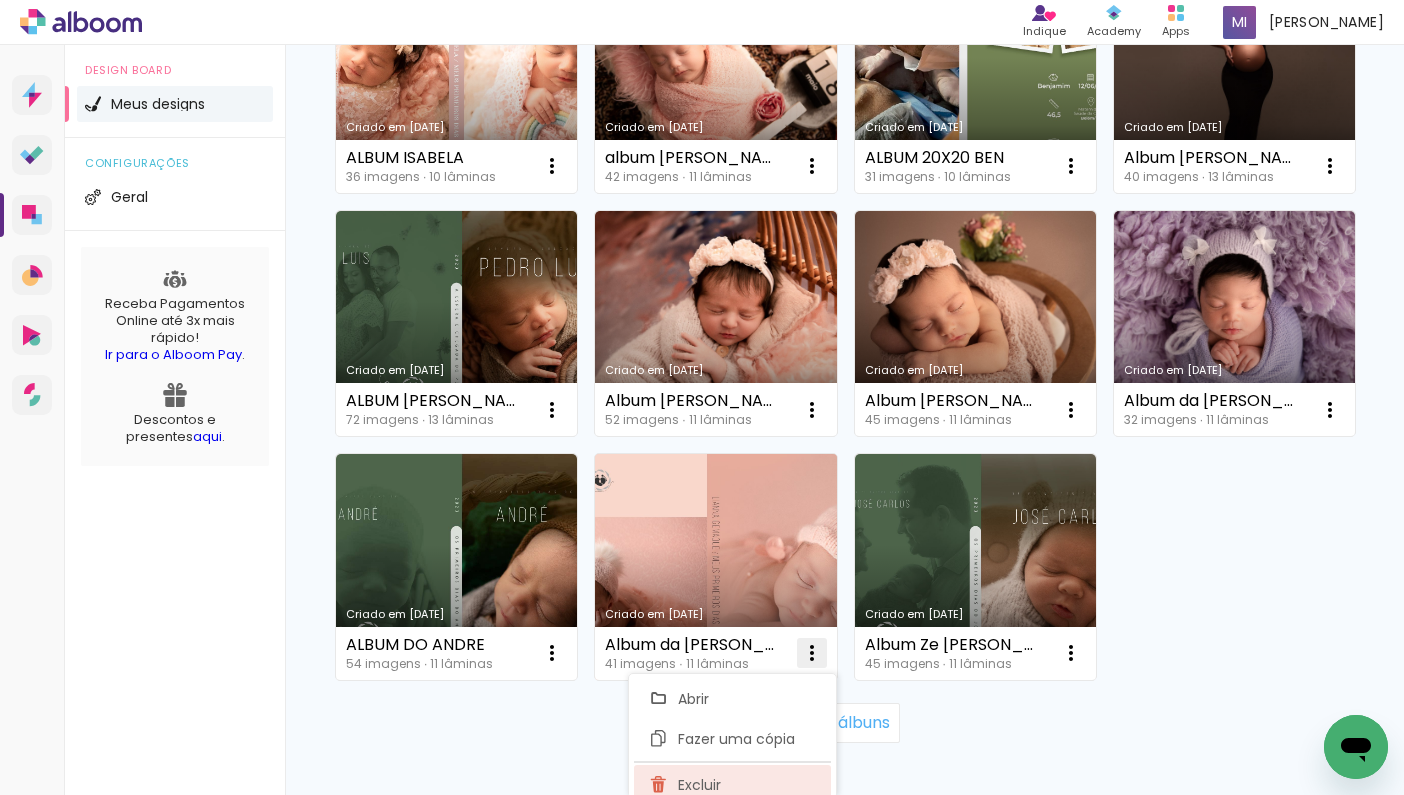 click on "Excluir" 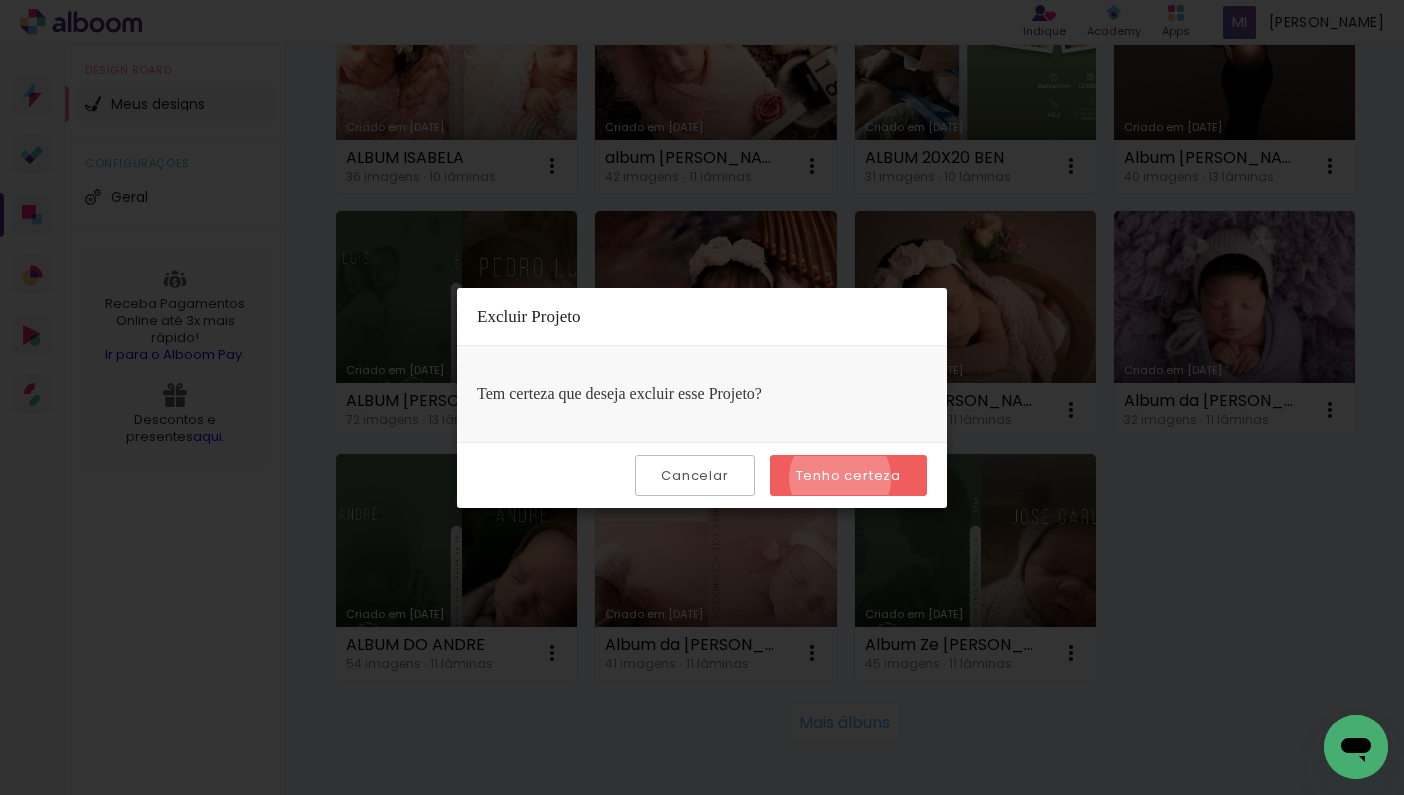 click on "Tenho certeza" at bounding box center [0, 0] 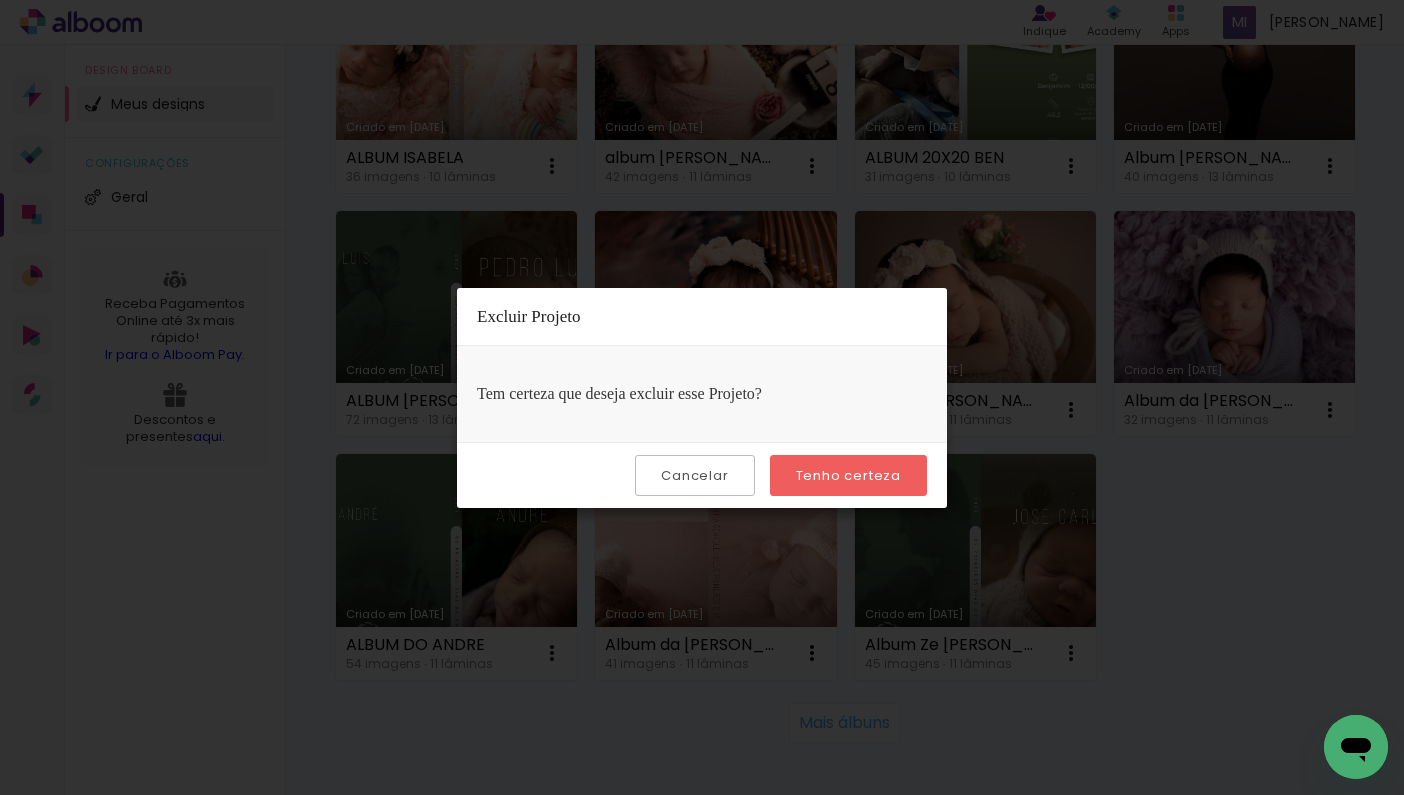 click on "Tenho certeza" at bounding box center (0, 0) 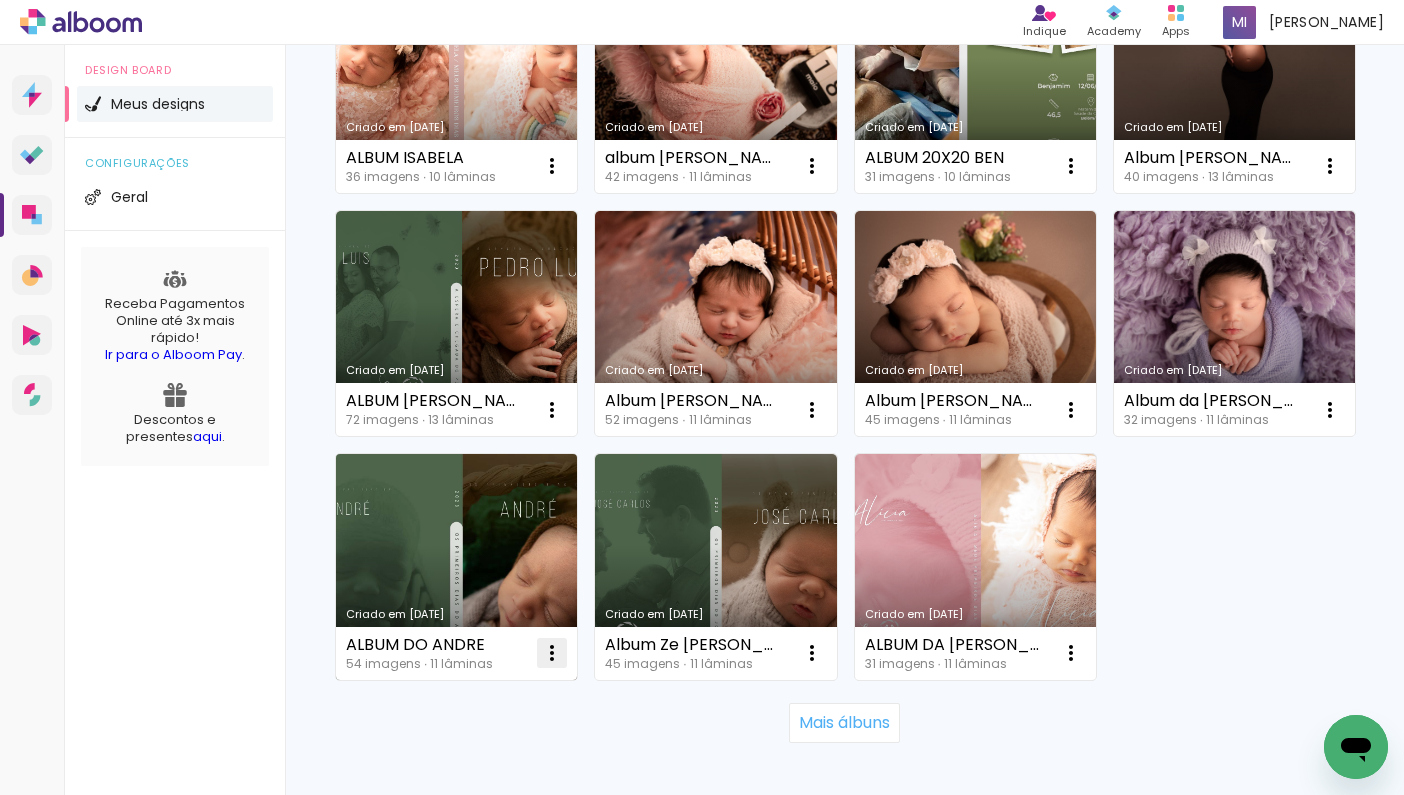 click at bounding box center (552, -2270) 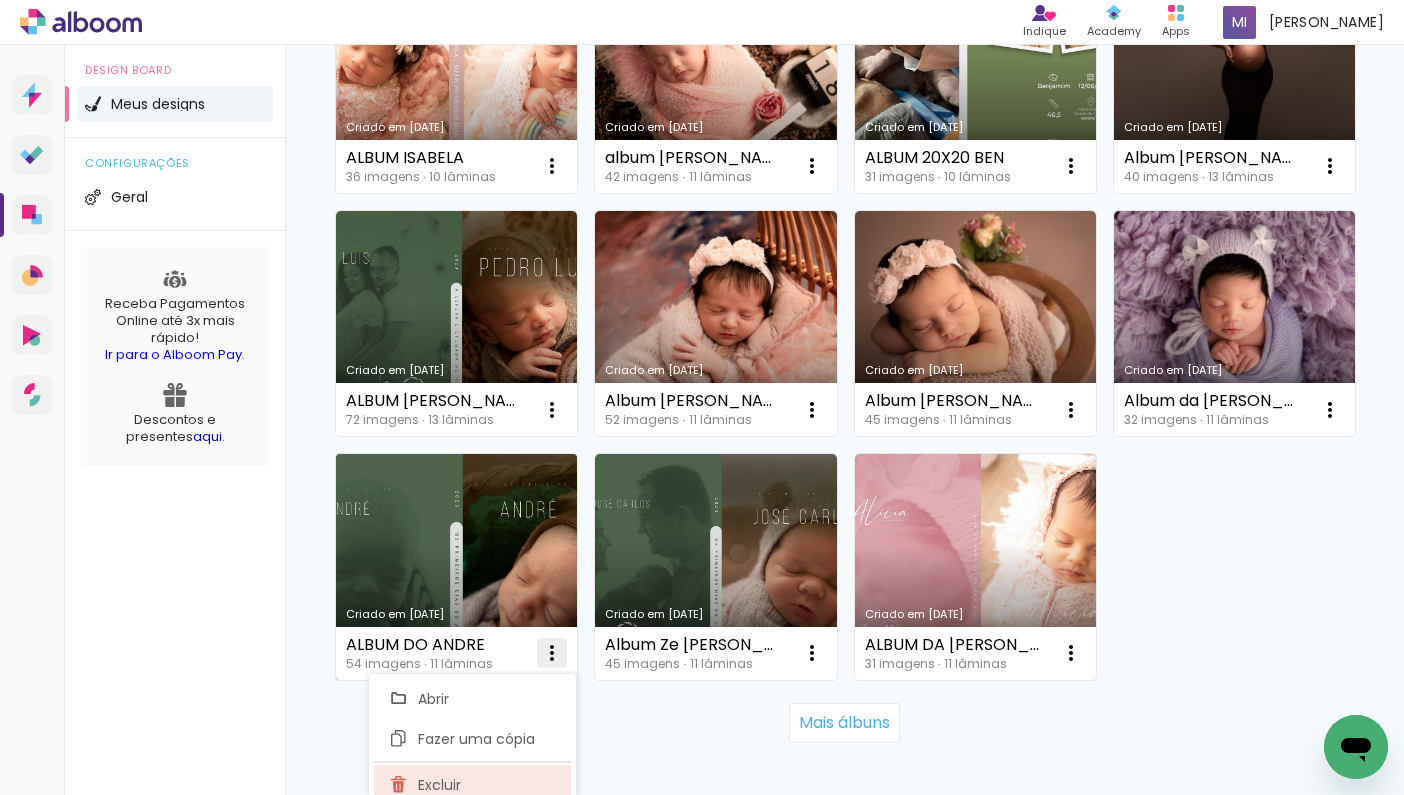 click on "Excluir" 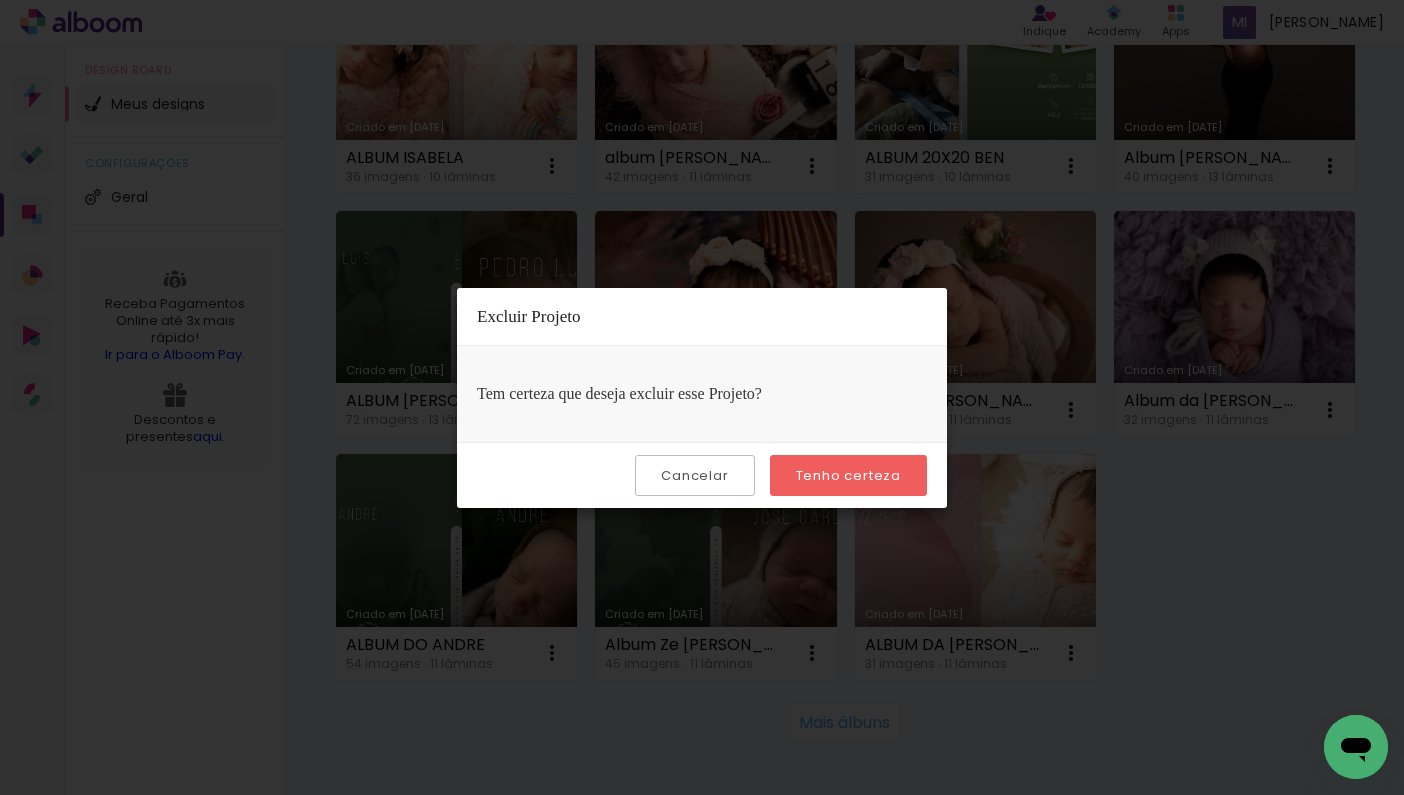 click on "Tenho certeza" at bounding box center (0, 0) 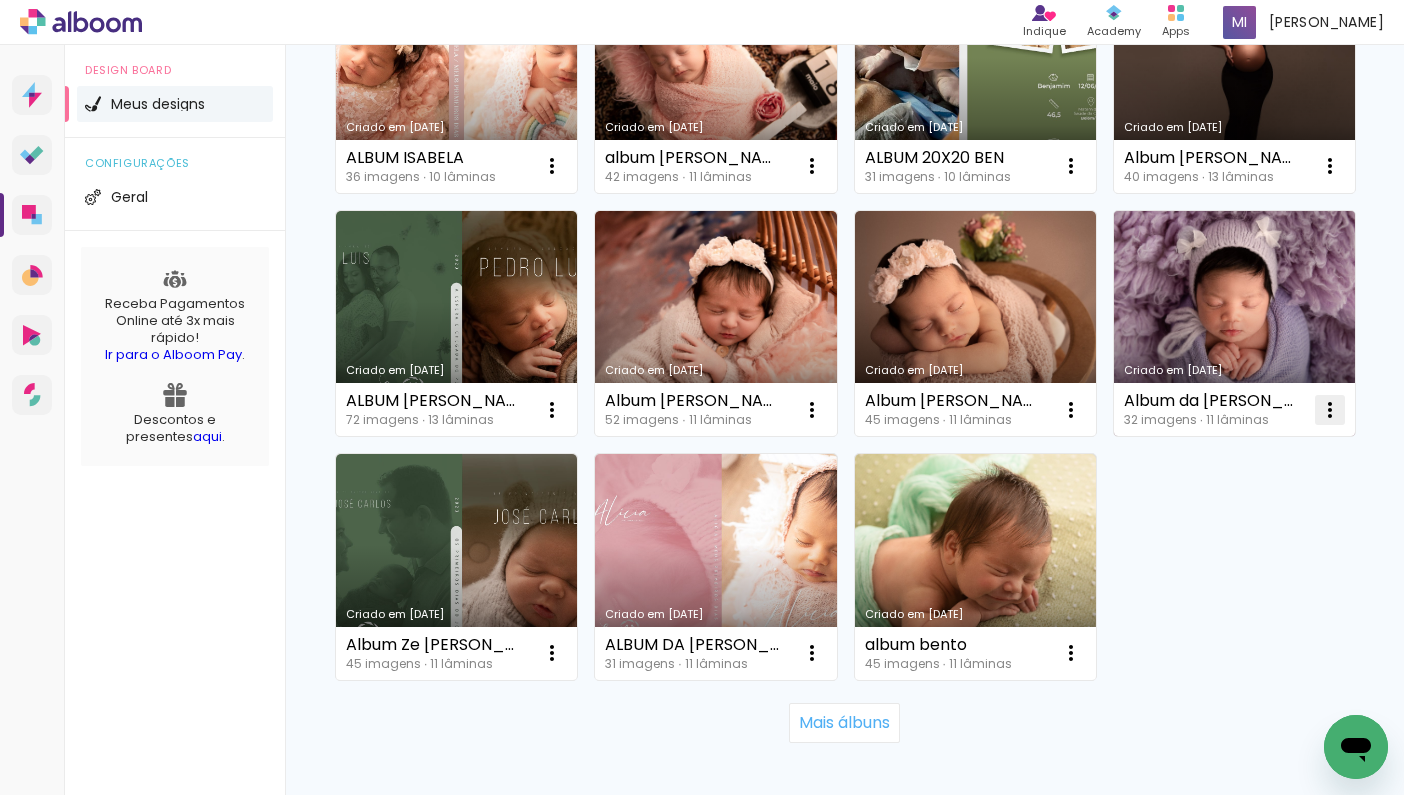 click at bounding box center [552, -2270] 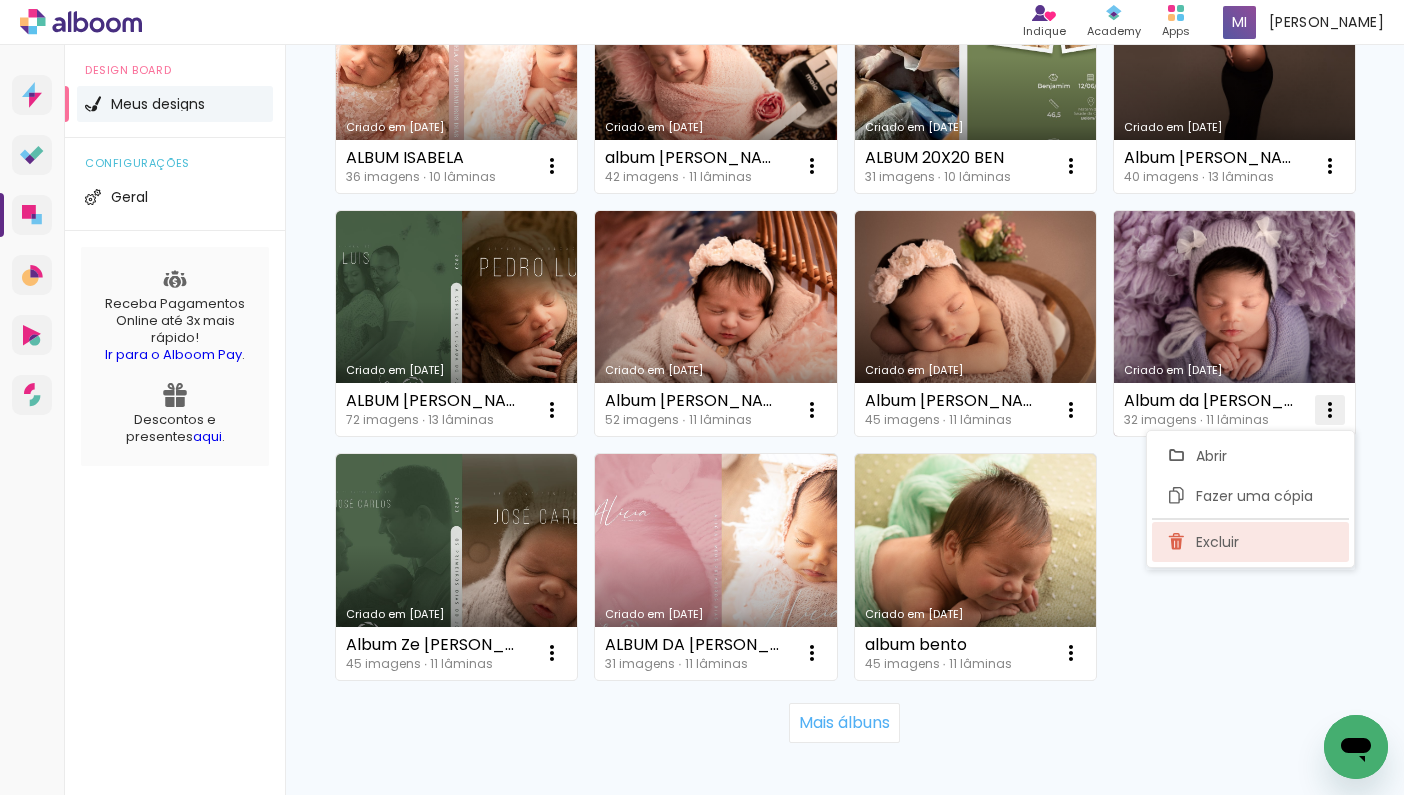 click on "Excluir" 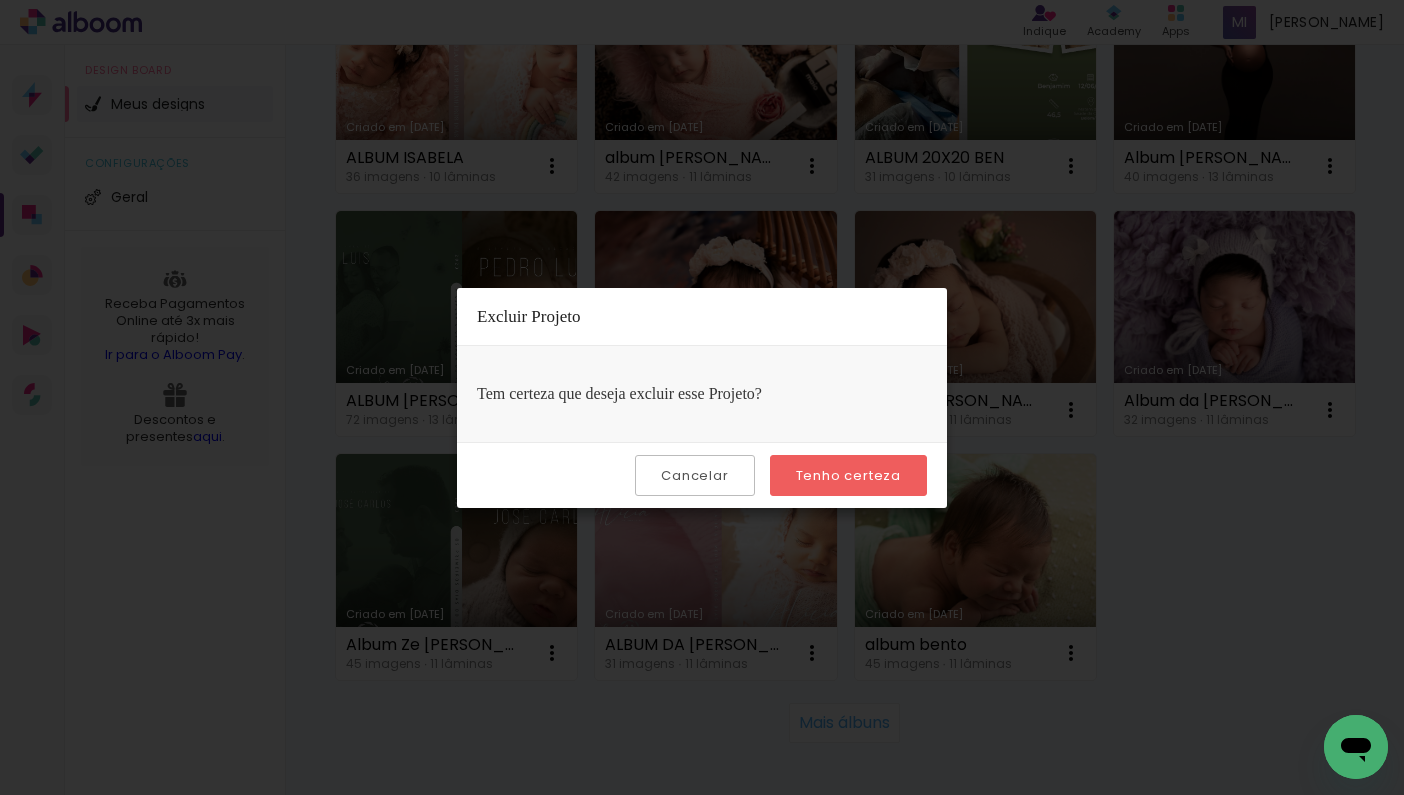 click on "Tenho certeza" at bounding box center (0, 0) 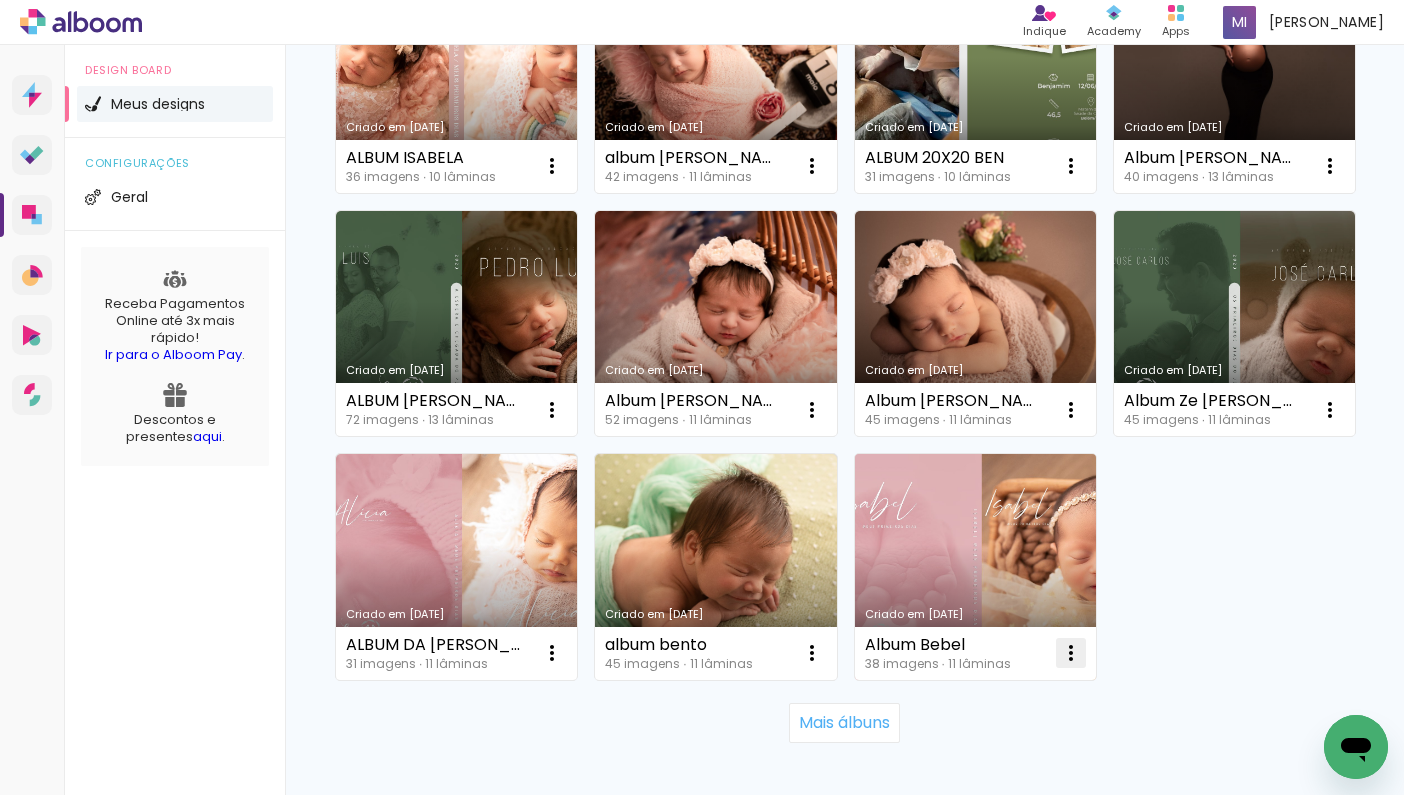 click at bounding box center [552, -2270] 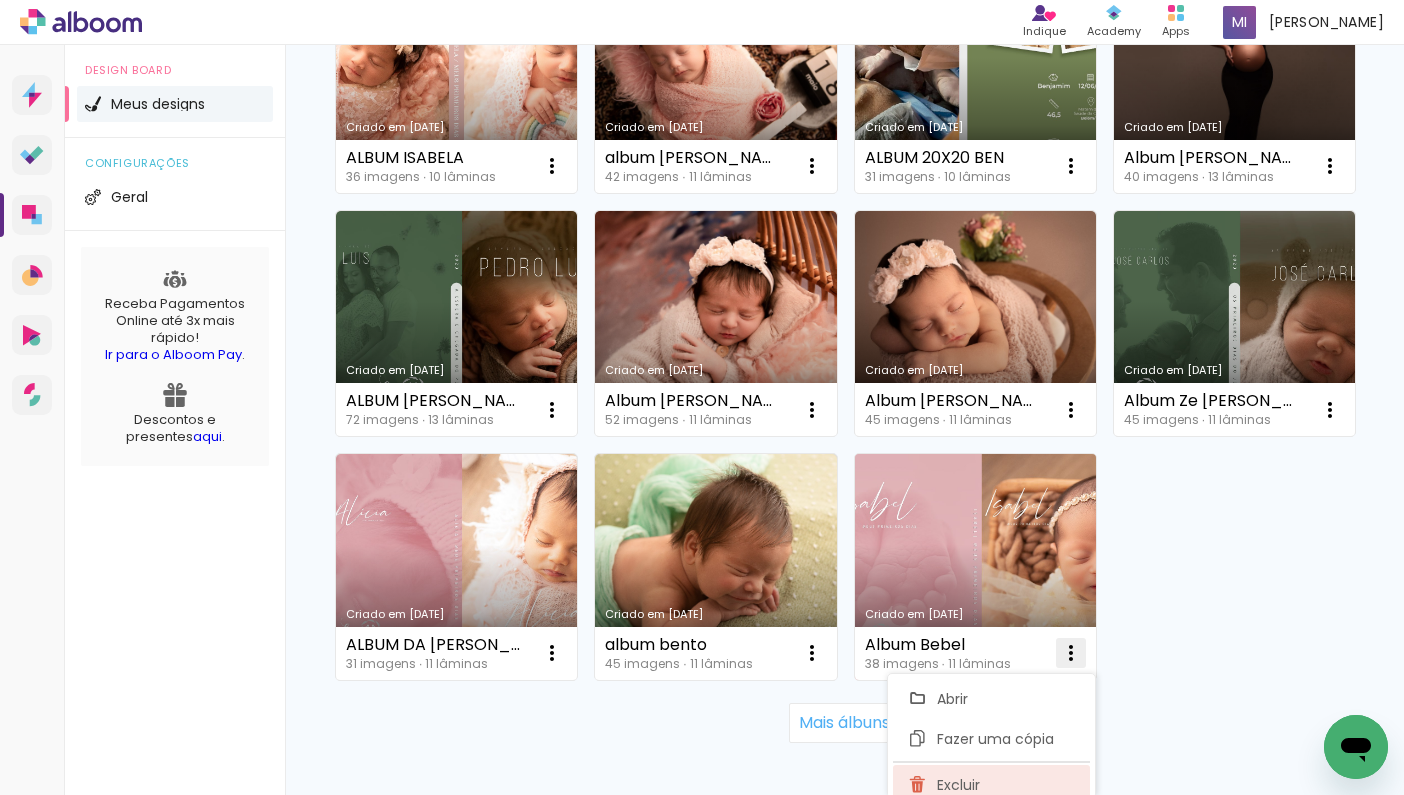 click on "Excluir" 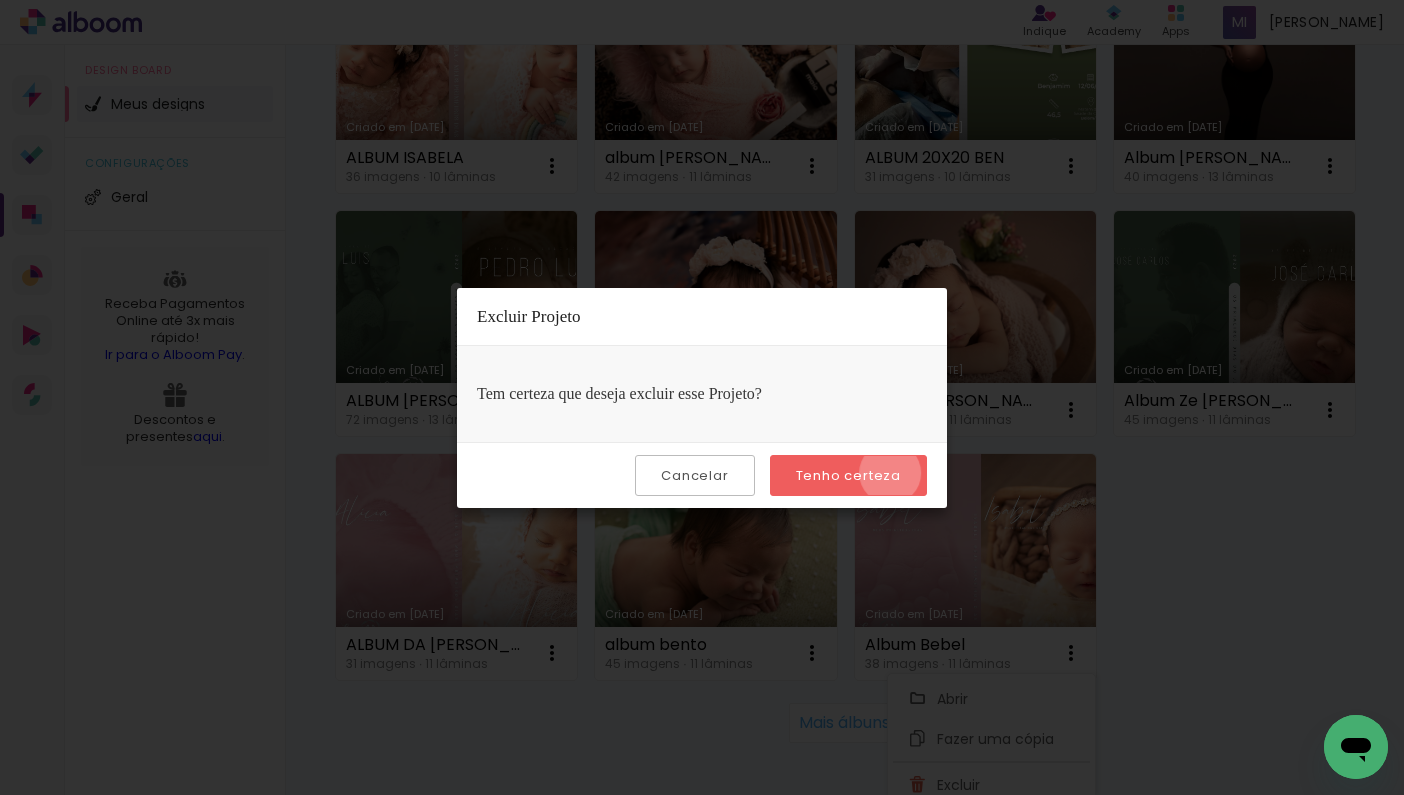 click on "Tenho certeza" at bounding box center (0, 0) 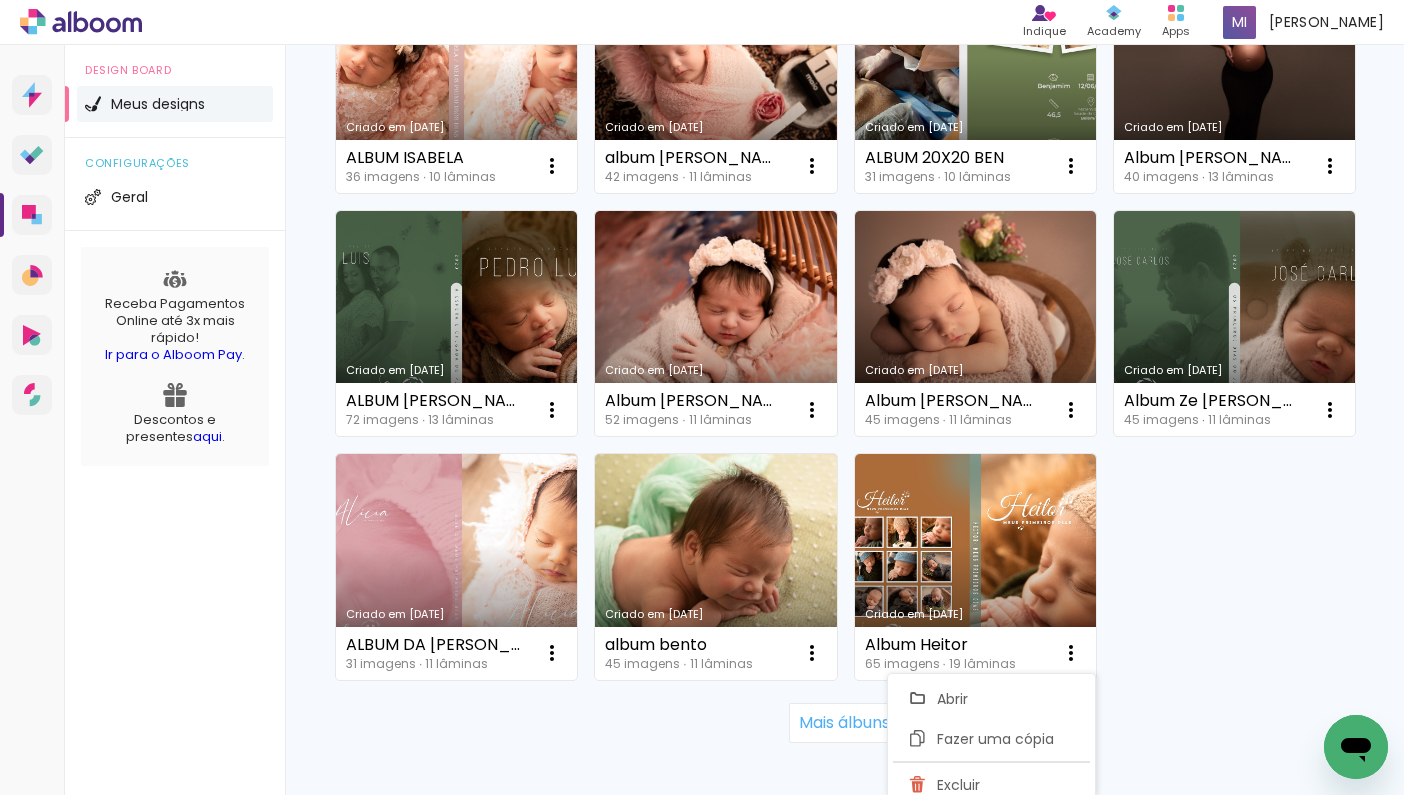 click on "Criado em 19/07/25 ALBUM MIGUEL 66 imagens  ∙ 10 lâminas  Abrir Fazer uma cópia Excluir Criado em 18/07/25 BERNARDO SMASH 82 imagens  ∙ 10 lâminas  Abrir Fazer uma cópia Excluir Criado em 02/07/25 Otavio 1 Ano 170 imagens  ∙ 16 lâminas  Abrir Fazer uma cópia Excluir Criado em 01/07/25 Album Luis 41 imagens  ∙ 10 lâminas  Abrir Fazer uma cópia Excluir Criado em 01/07/25 Ana Clara Album 85 imagens  ∙ 14 lâminas  Abrir Fazer uma cópia Excluir Criado em 30/06/25 BERNARDO ACOMPANHAMENTO 38 imagens  ∙ 10 lâminas  Abrir Fazer uma cópia Excluir Criado em 28/06/25 ALbum Theo 32 imagens  ∙ 10 lâminas  Abrir Fazer uma cópia Excluir Criado em 24/06/25 Valentina 20x20 92 imagens  ∙ 15 lâminas  Abrir Fazer uma cópia Excluir Criado em 09/06/25 Eva Smash 143 imagens  ∙ 22 lâminas  Abrir Fazer uma cópia Excluir Criado em 09/06/25 Newborn Bernardo 70 imagens  ∙ 10 lâminas  Abrir Fazer uma cópia Excluir Criado em 29/04/25 ALBUM MAYLA 112 imagens  ∙ 15 lâminas  Abrir Fazer uma cópia" at bounding box center [844, -896] 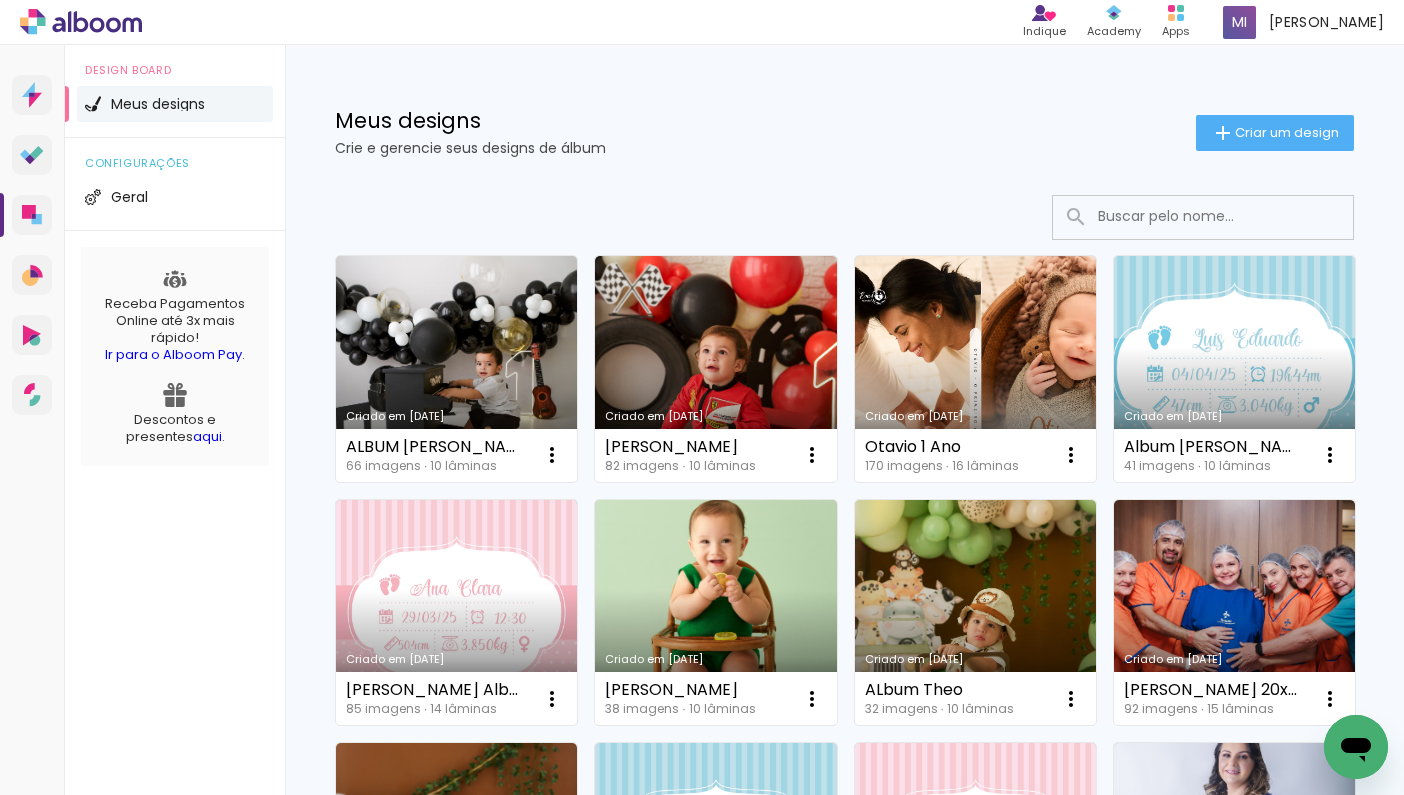 scroll, scrollTop: 0, scrollLeft: 0, axis: both 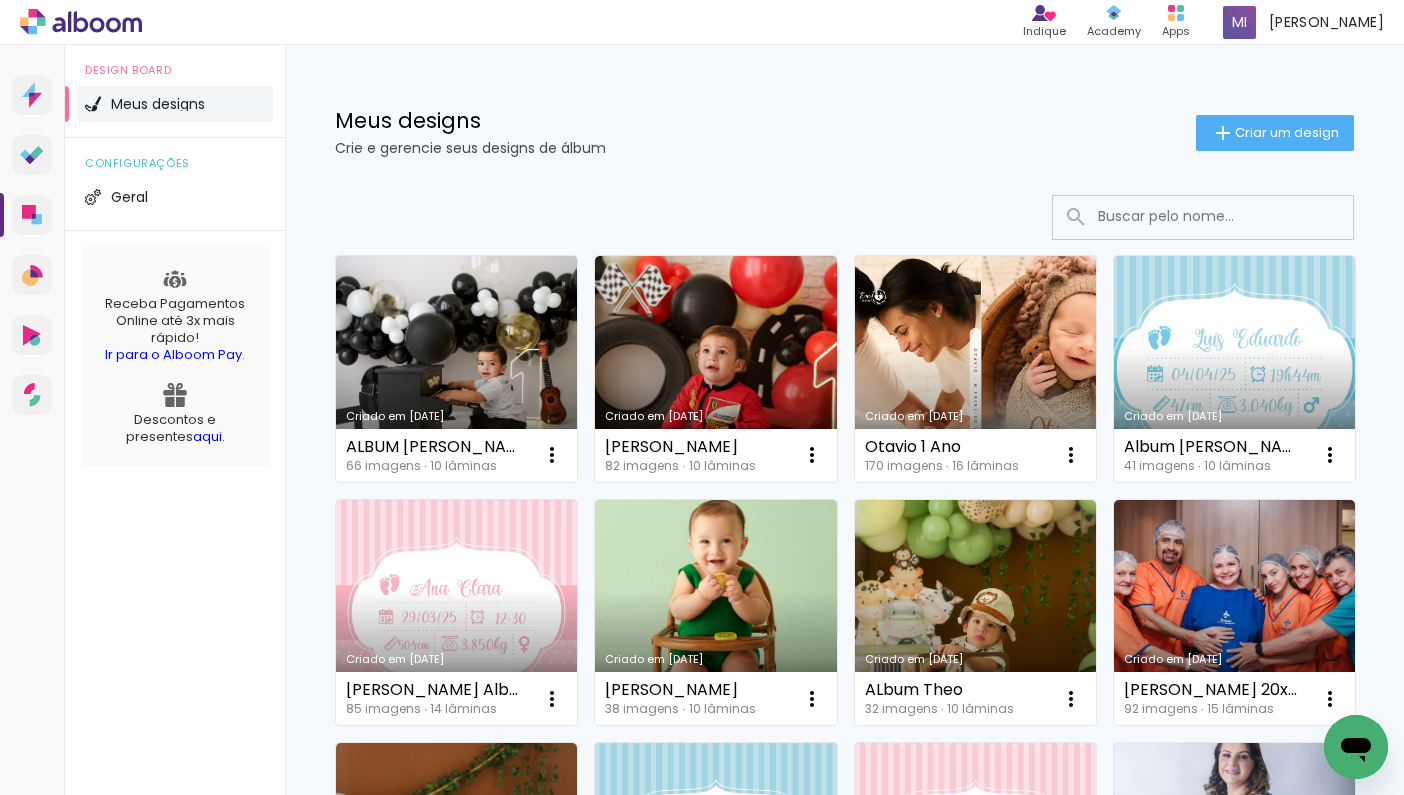click on "Criado em [DATE]" at bounding box center (456, 369) 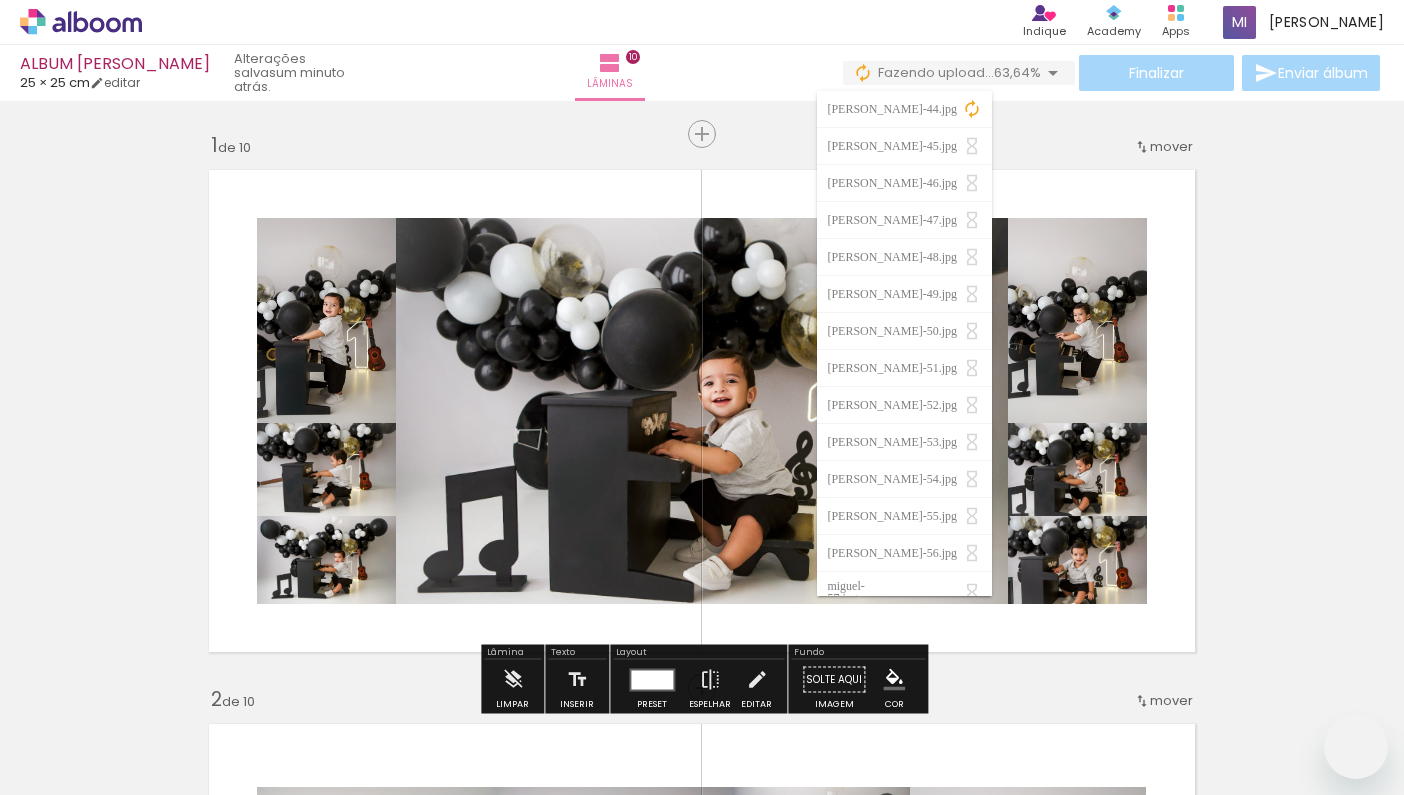 scroll, scrollTop: 0, scrollLeft: 0, axis: both 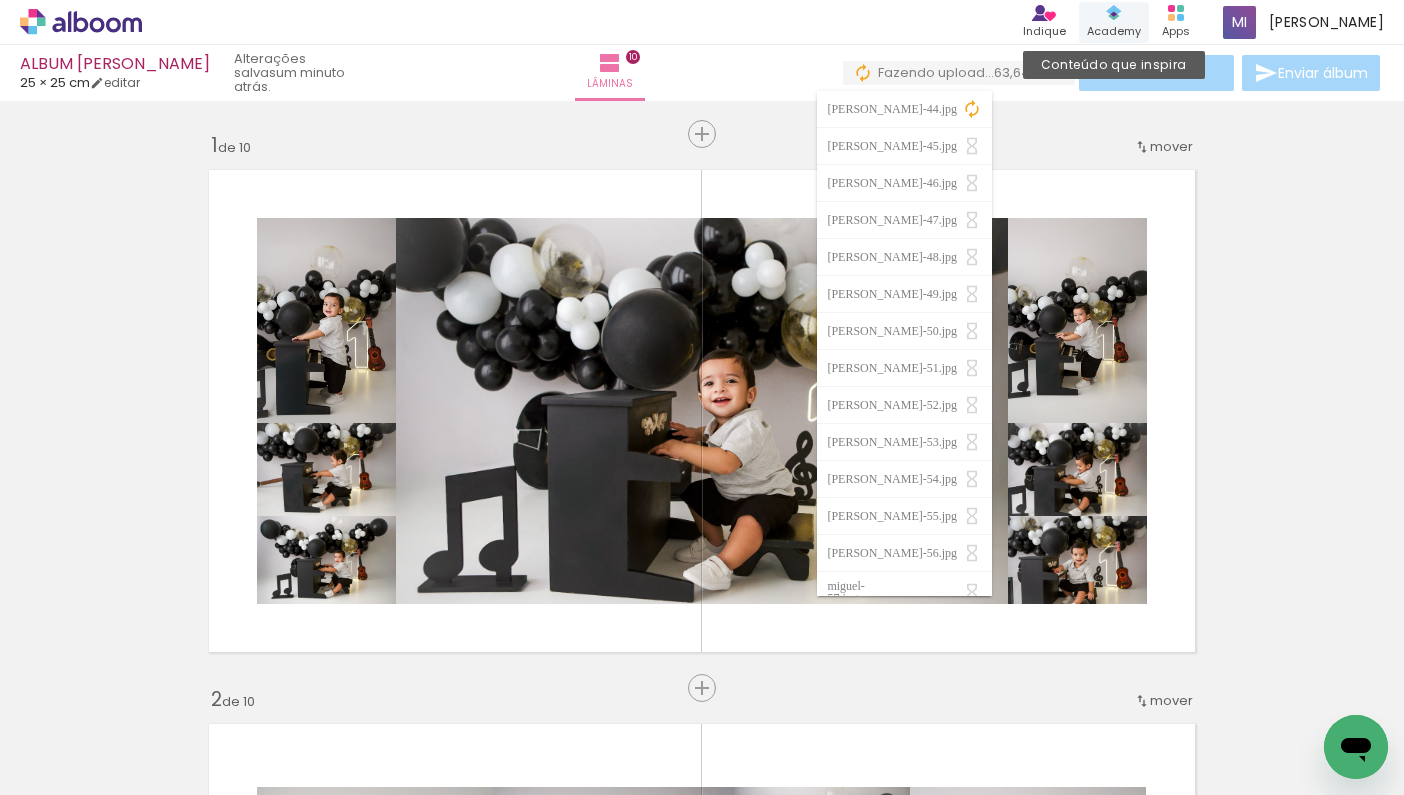 click on "Inserir lâmina 1  de 10  Inserir lâmina 2  de 10  Inserir lâmina 3  de 10  Inserir lâmina 4  de 10  Inserir lâmina 5  de 10  Inserir lâmina 6  de 10  Inserir lâmina 7  de 10  Inserir lâmina 8  de 10  Inserir lâmina 9  de 10  Inserir lâmina 10  de 10" at bounding box center (702, 3155) 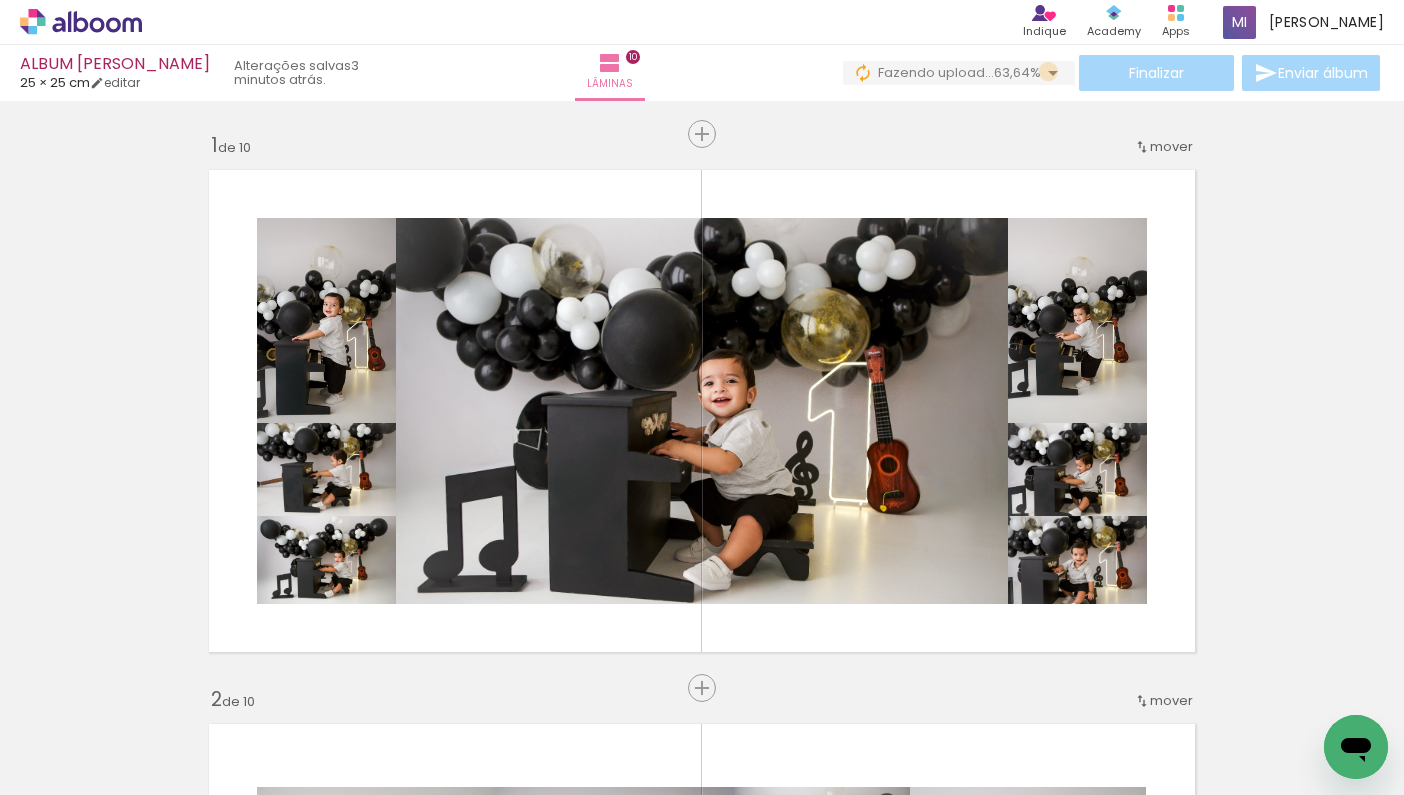 click at bounding box center (1053, 73) 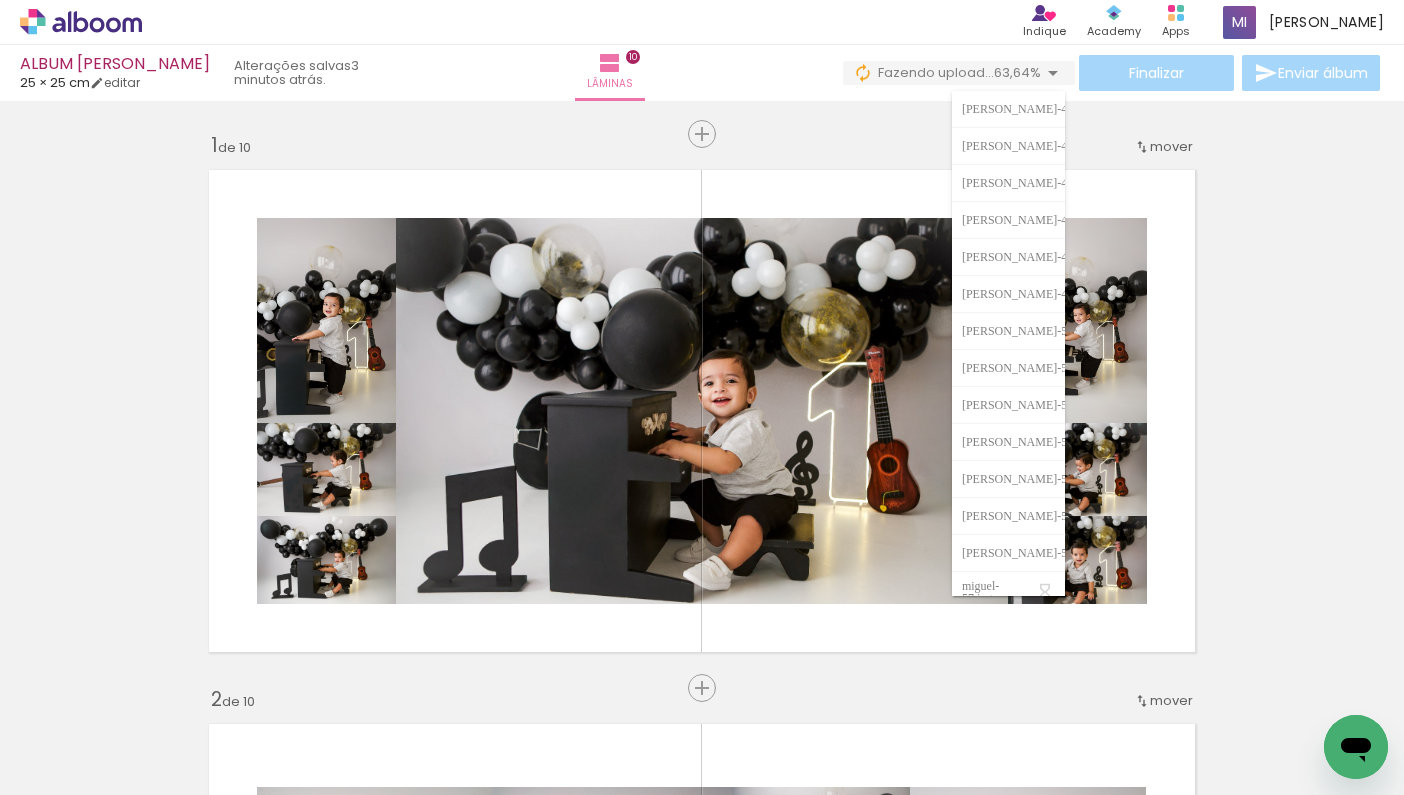 scroll, scrollTop: 0, scrollLeft: 0, axis: both 